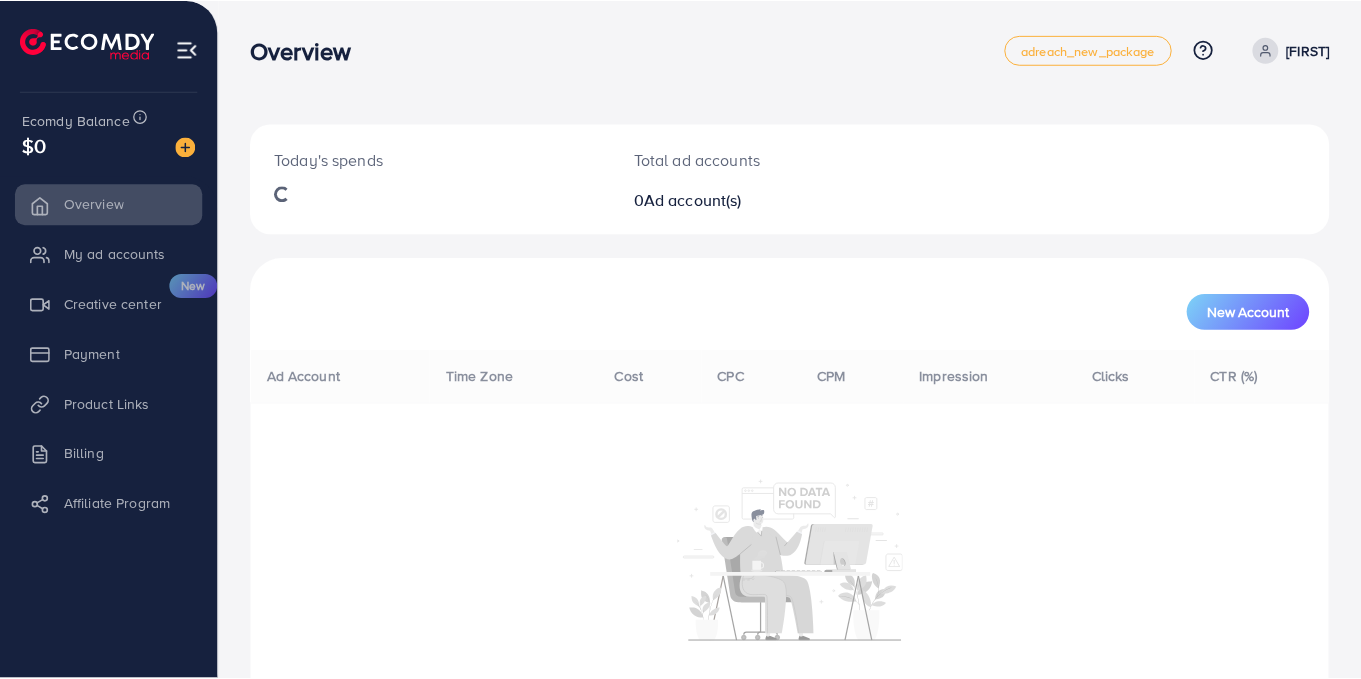 scroll, scrollTop: 0, scrollLeft: 0, axis: both 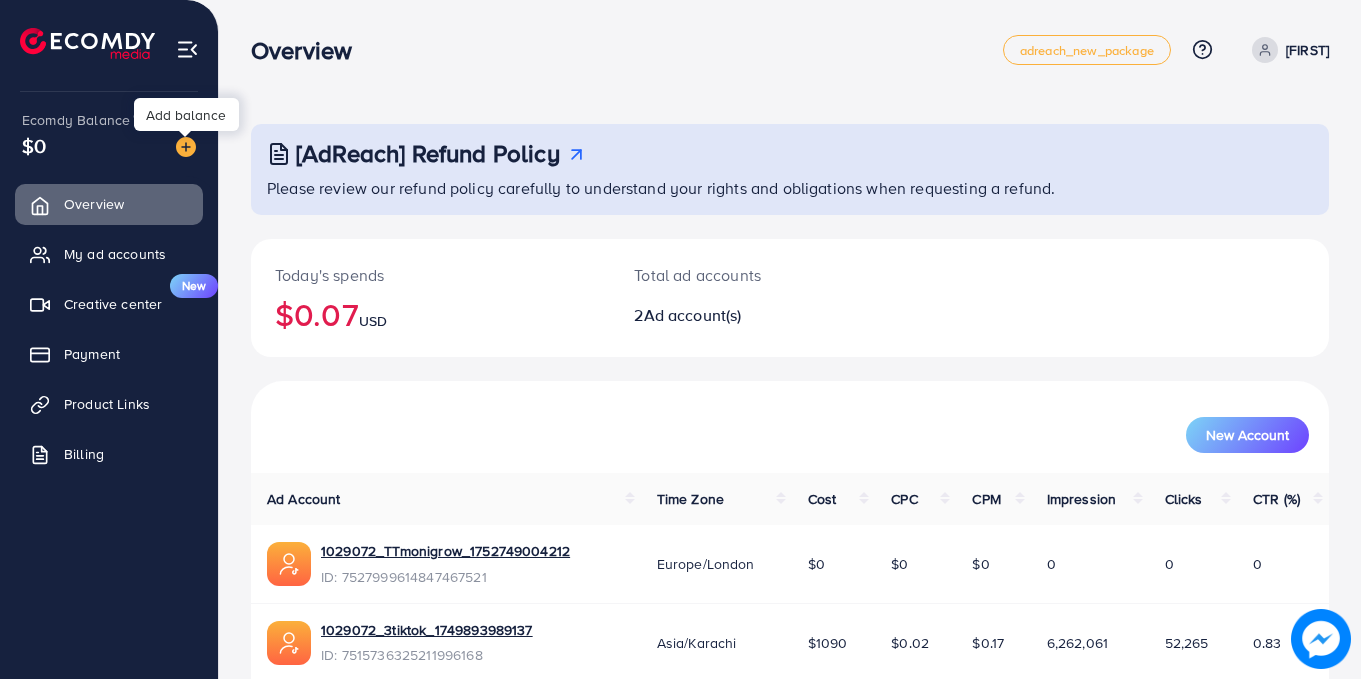 click at bounding box center (186, 147) 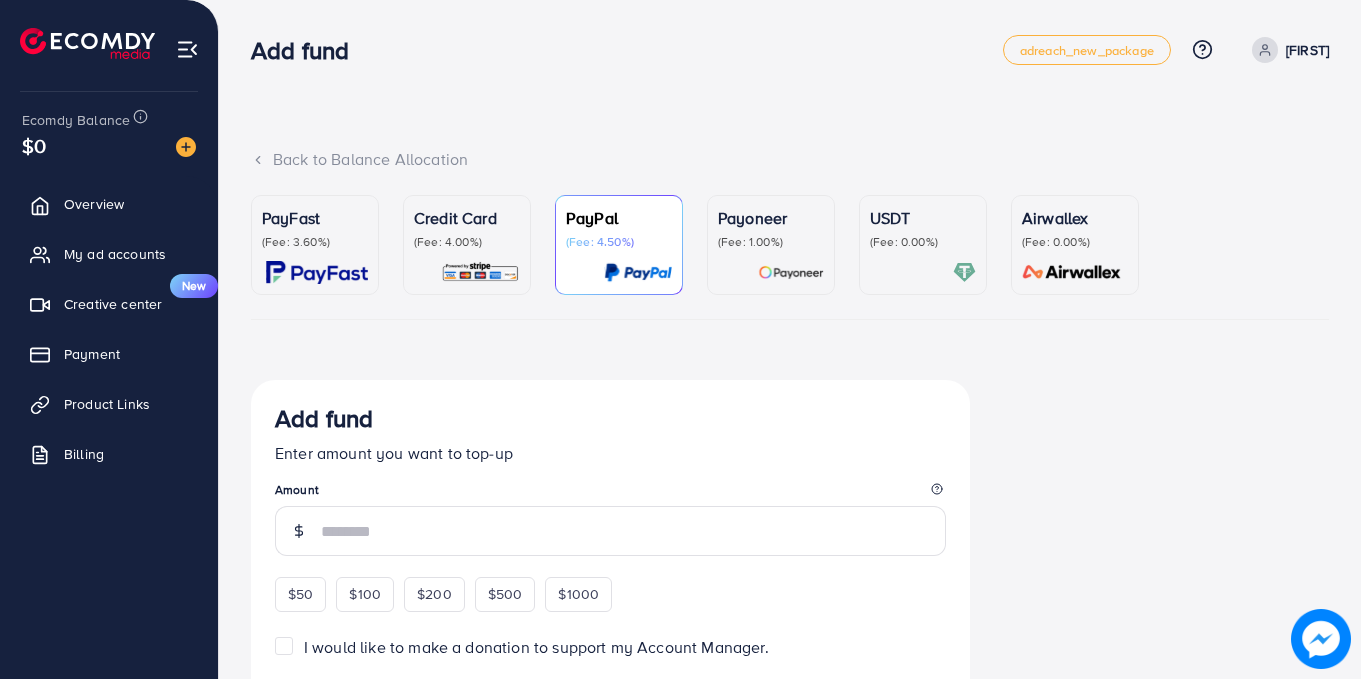 click on "(Fee: 3.60%)" at bounding box center (315, 242) 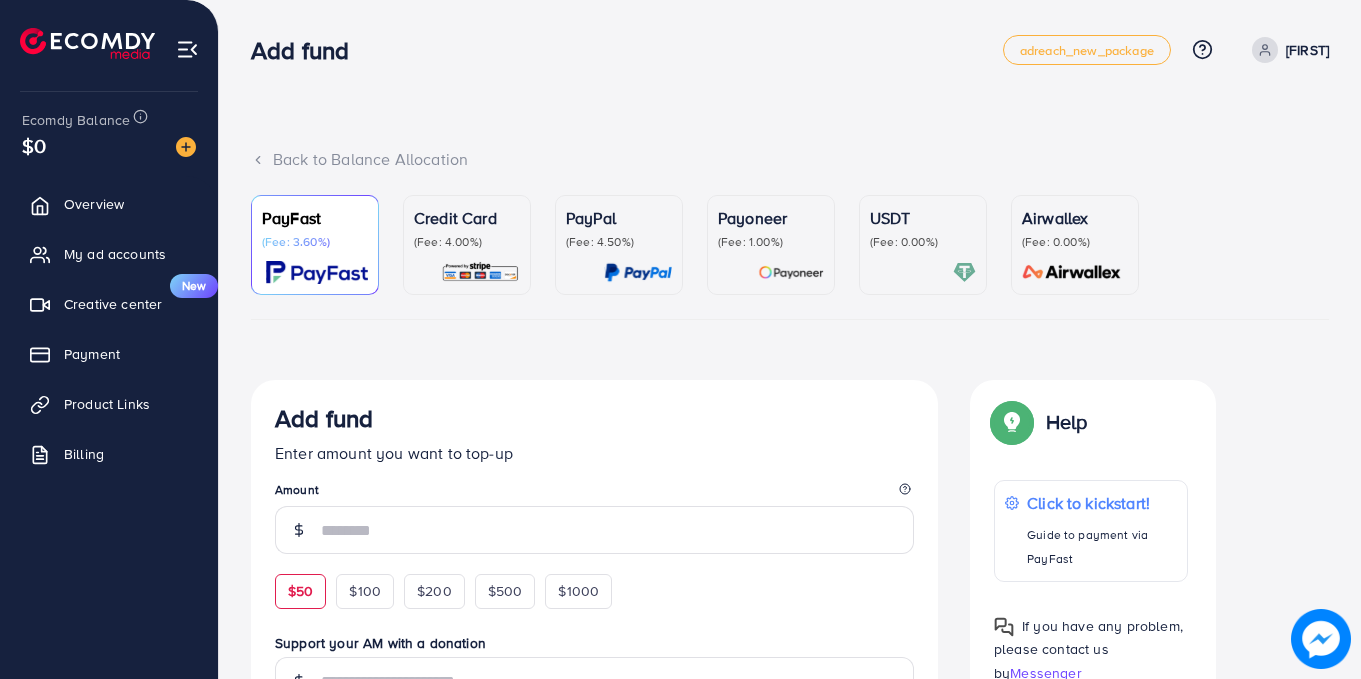 click on "$50" at bounding box center [300, 591] 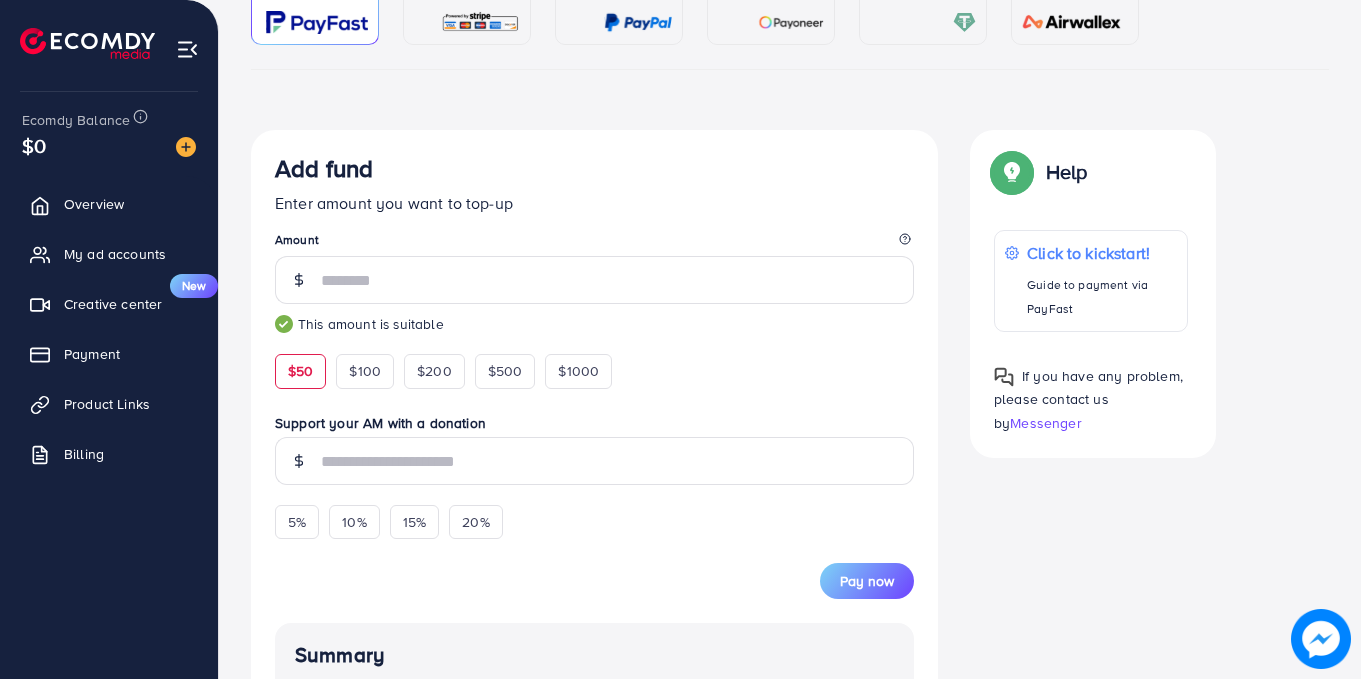 scroll, scrollTop: 254, scrollLeft: 0, axis: vertical 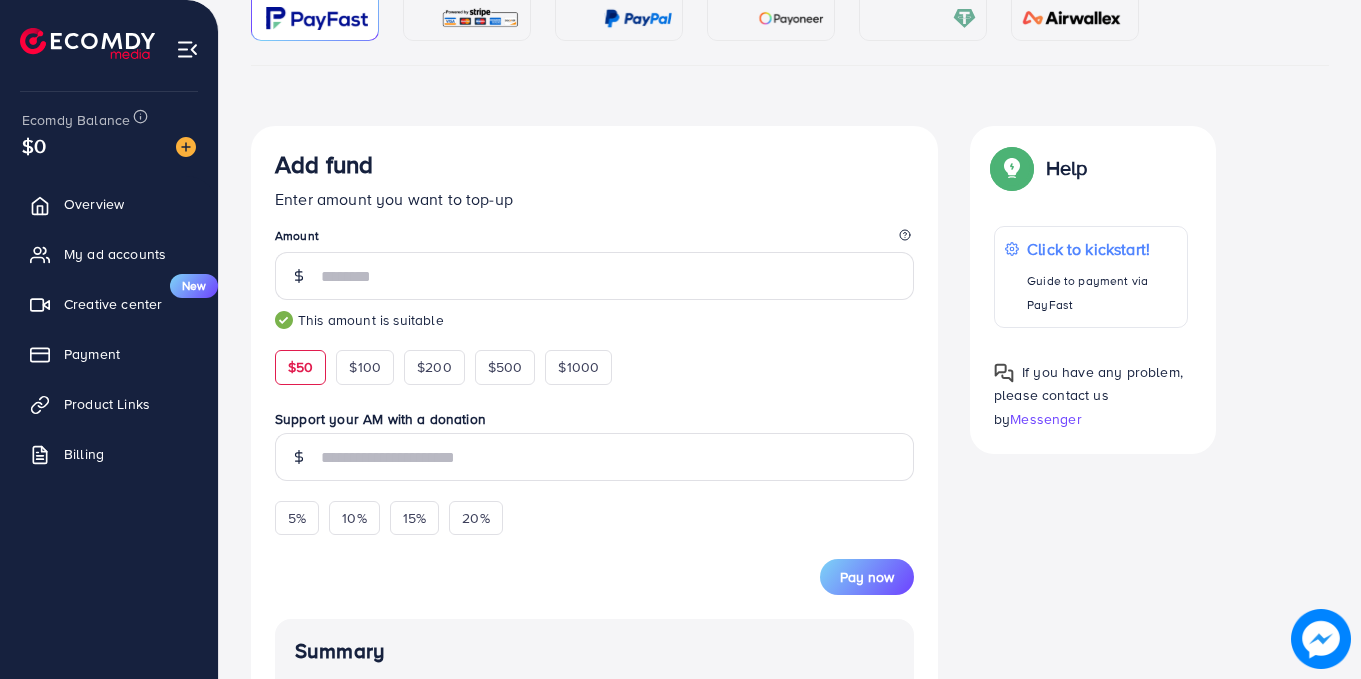 click on "Back to Balance Allocation   PayFast   (Fee: 3.60%)   Credit Card   (Fee: 4.00%)   PayPal   (Fee: 4.50%)   Payoneer   (Fee: 1.00%)   USDT   (Fee: 0.00%)   Airwallex   (Fee: 0.00%)   Currency Code:   Merchant ID:   Merchant Name:   Token:   Success URL:   Failure URL:   Checkout URL:   Customer Email:   Customer Mobile:   Transaction Amount:   Basket ID:   Transaction Date:  Add fund Enter amount you want to top-up Amount **  This amount is suitable  $50 $100 $200 $500 $1000 Support your AM with a donation 5% 10% 15% 20%  Pay now   Summary   Amount   50 USD   Payment Method  PayFast  Service charge   (6.00%)  3 USD  Tip  0 USD  Subtotal   53 USD   Converted subtotal   15,900 PKR   PayFast fee   (3.60%)  572.4 PKR  Total Amount   16,472.4 PKR   Help   Help   Click to kickstart!   Guide to payment via PayFast   If you have any problem, please contact us by   Messenger   If you have any problem, please contact us by   Messenger   Top-up Success!   Thanks you for your purchase. Please check your balance again." at bounding box center (790, 477) 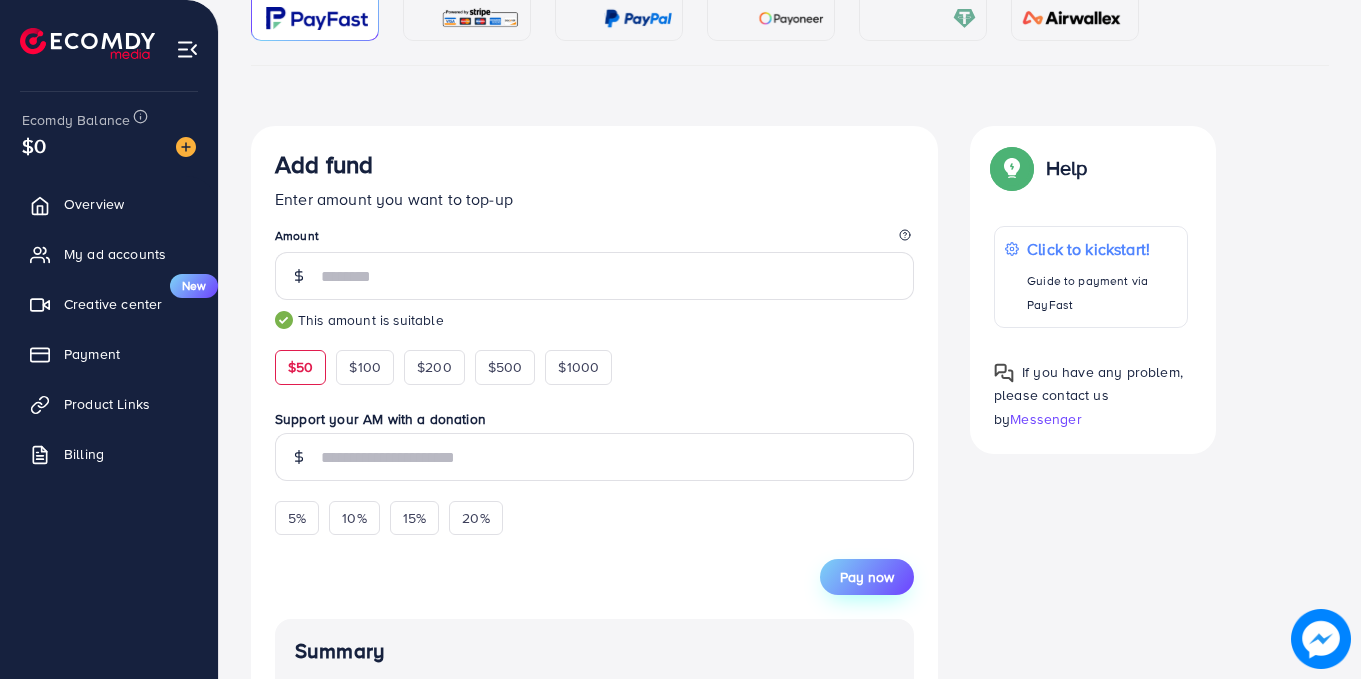 click on "Pay now" at bounding box center (867, 577) 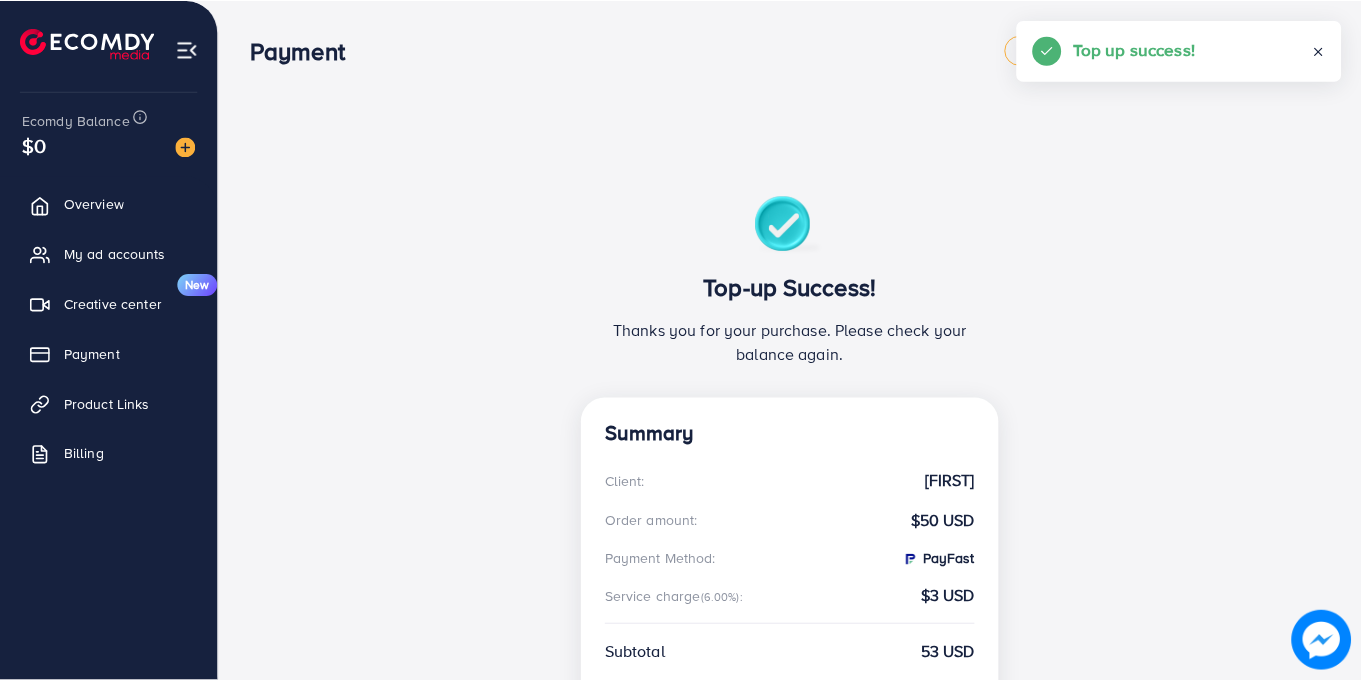 scroll, scrollTop: 0, scrollLeft: 0, axis: both 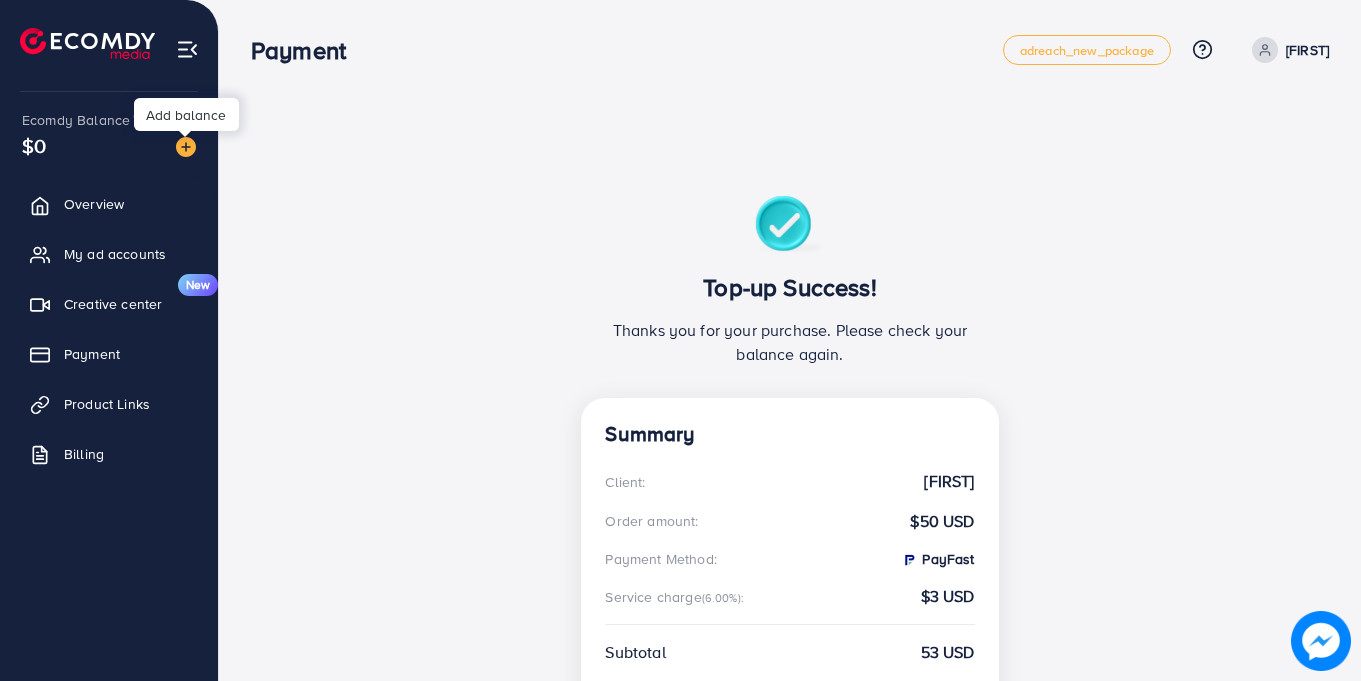 click at bounding box center [186, 147] 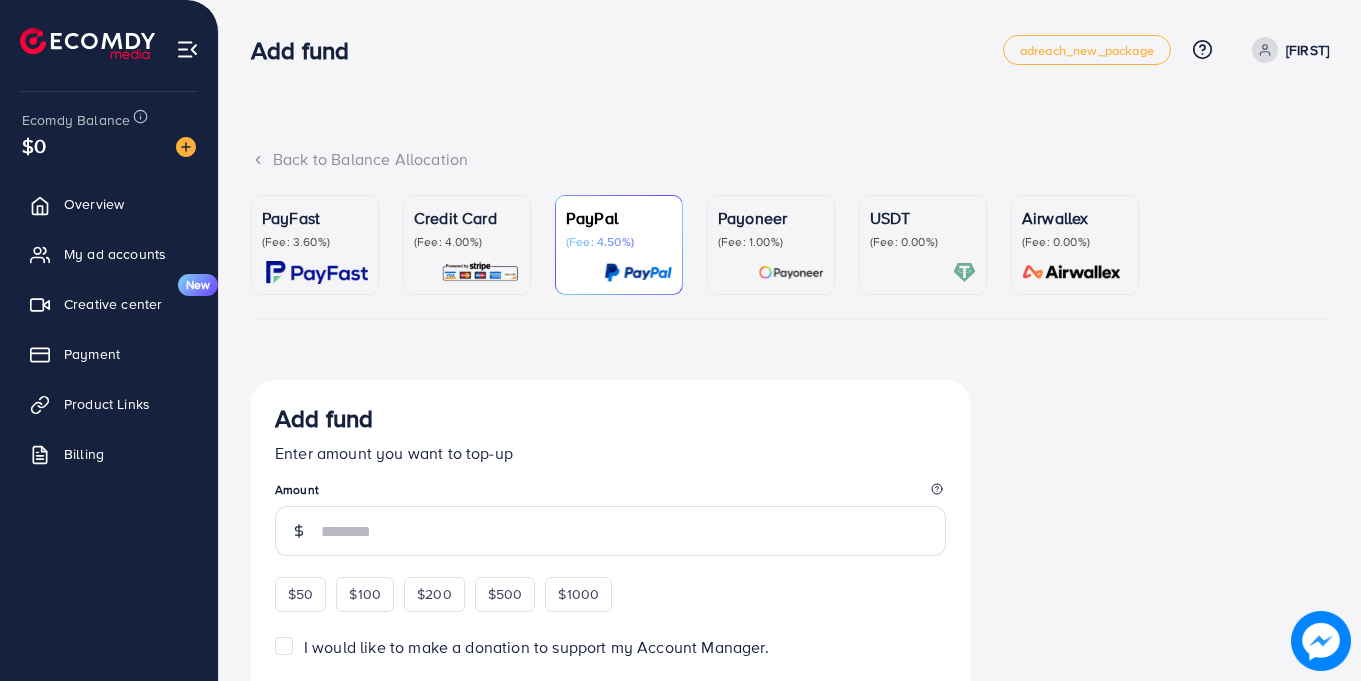 click on "(Fee: 3.60%)" at bounding box center [315, 242] 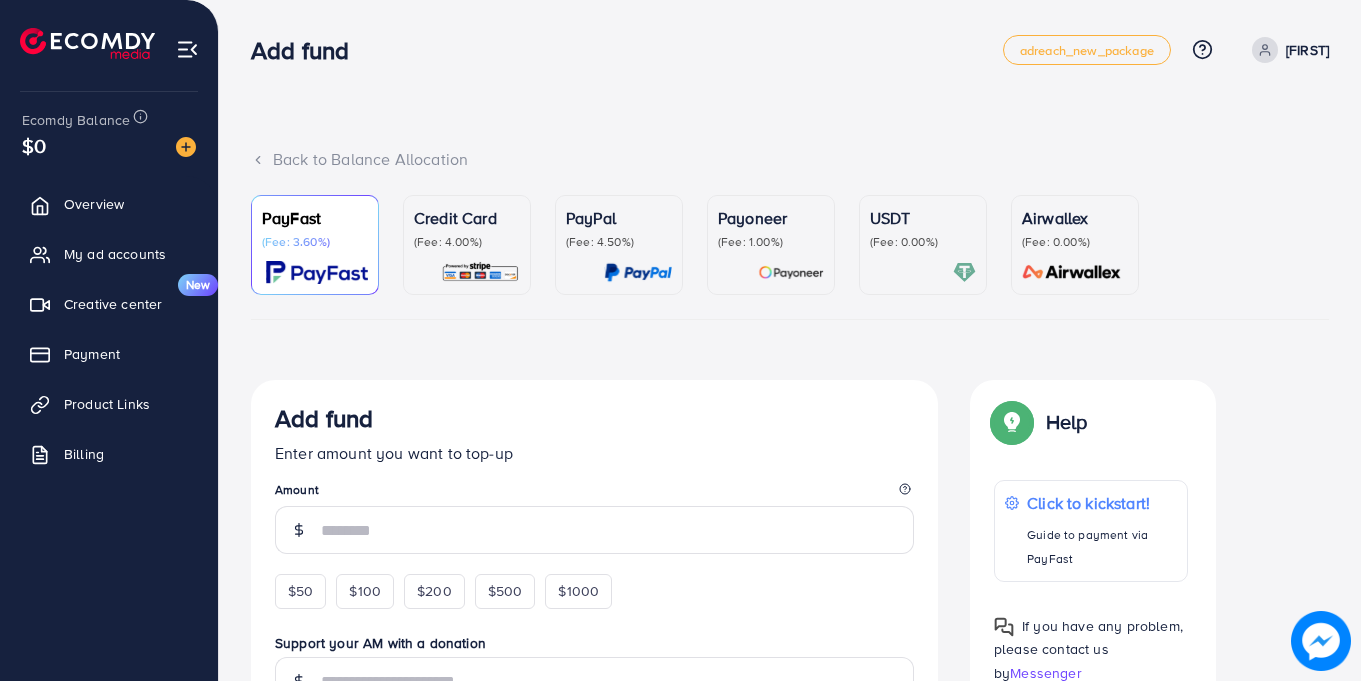 click on "Add fund Enter amount you want to top-up Amount $50 $100 $200 $500 $1000 Support your AM with a donation 5% 10% 15% 20%  Pay now" at bounding box center (594, 611) 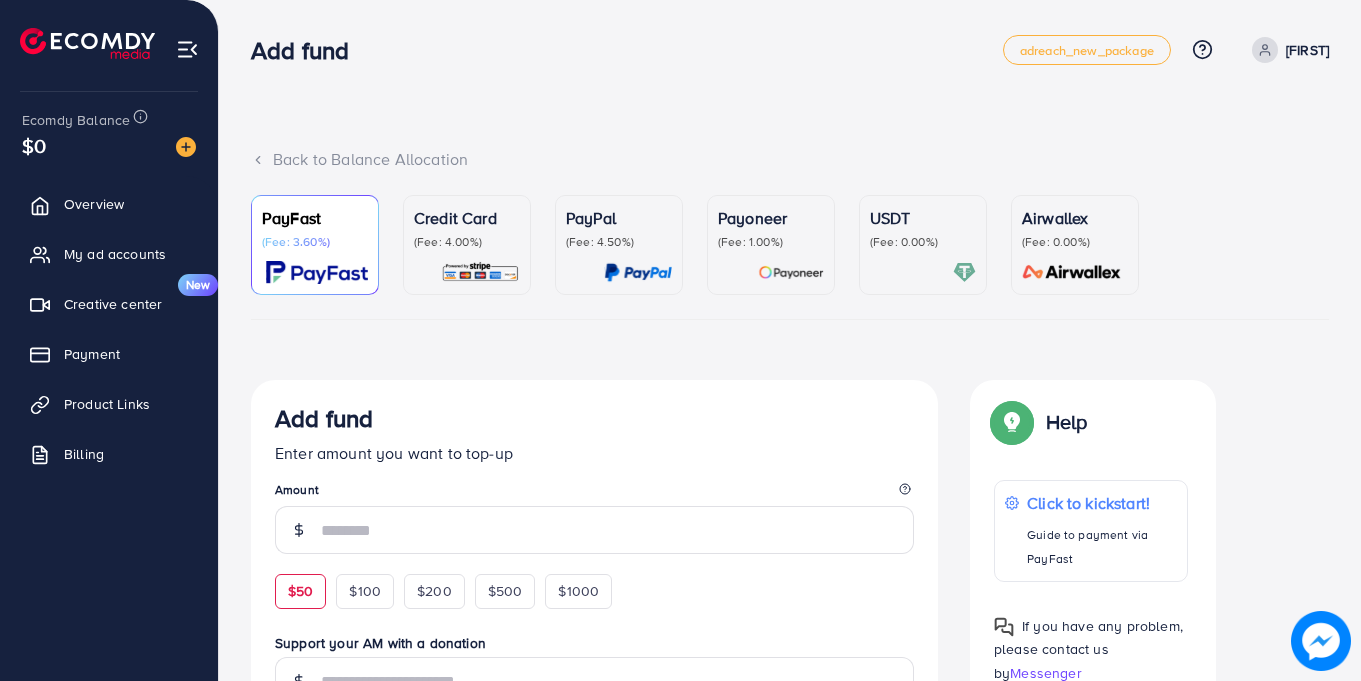 click on "$50" at bounding box center [300, 591] 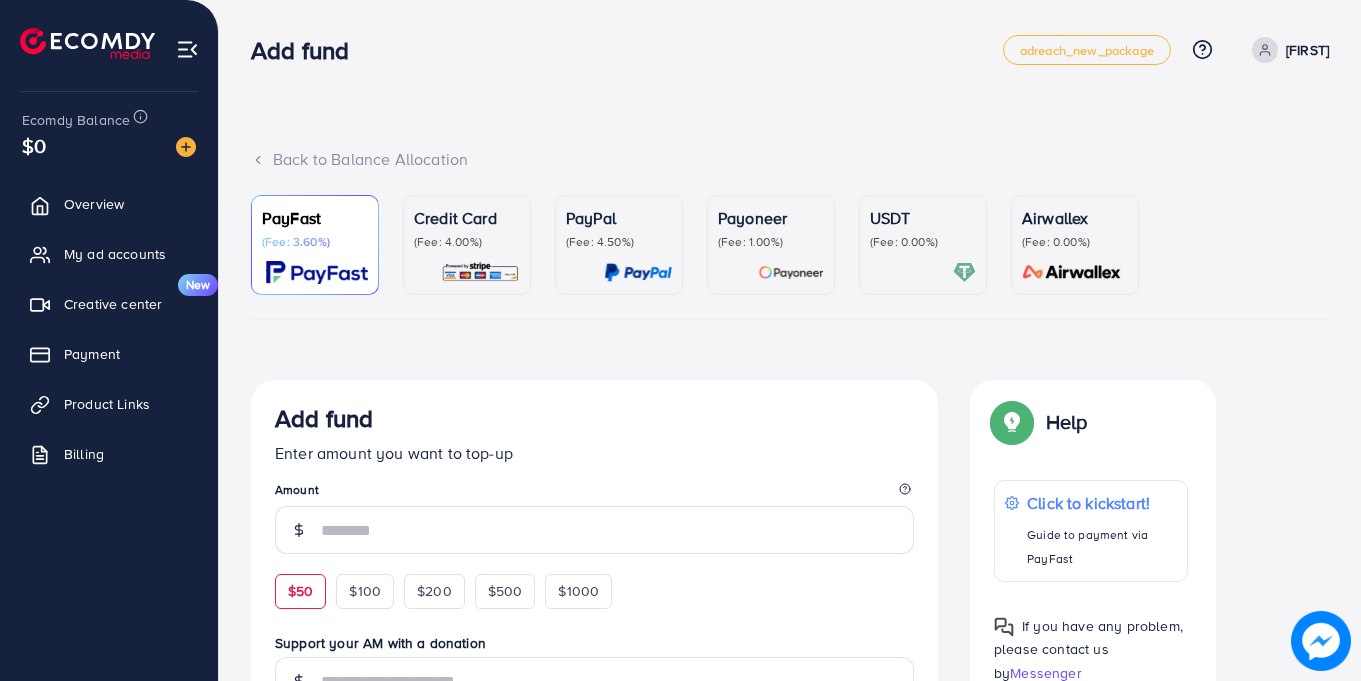 type on "**" 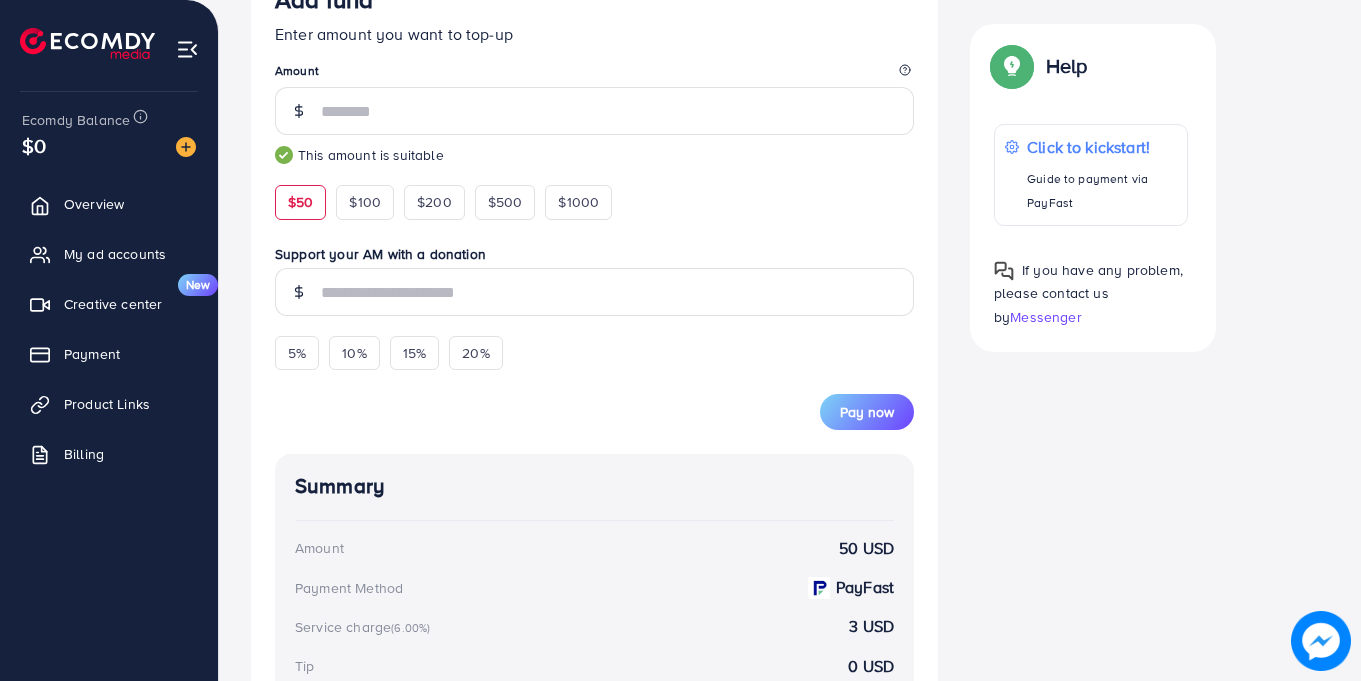scroll, scrollTop: 421, scrollLeft: 0, axis: vertical 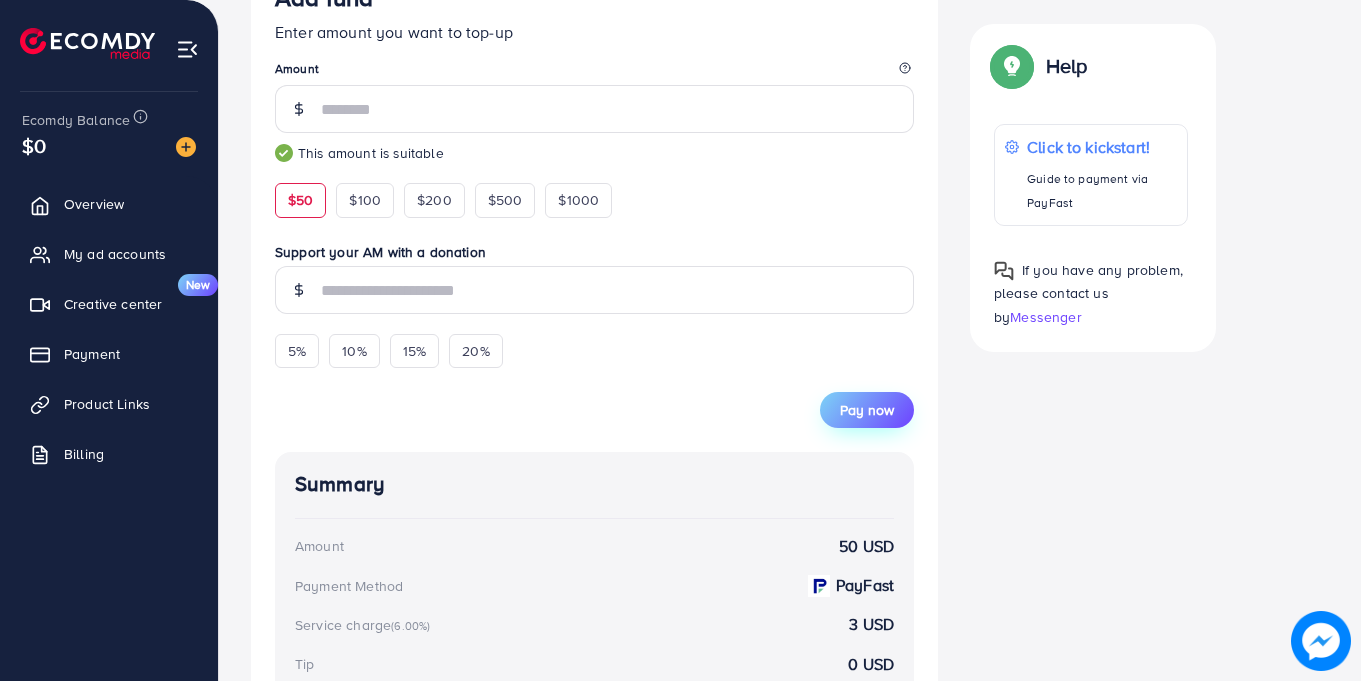 click on "Pay now" at bounding box center [867, 410] 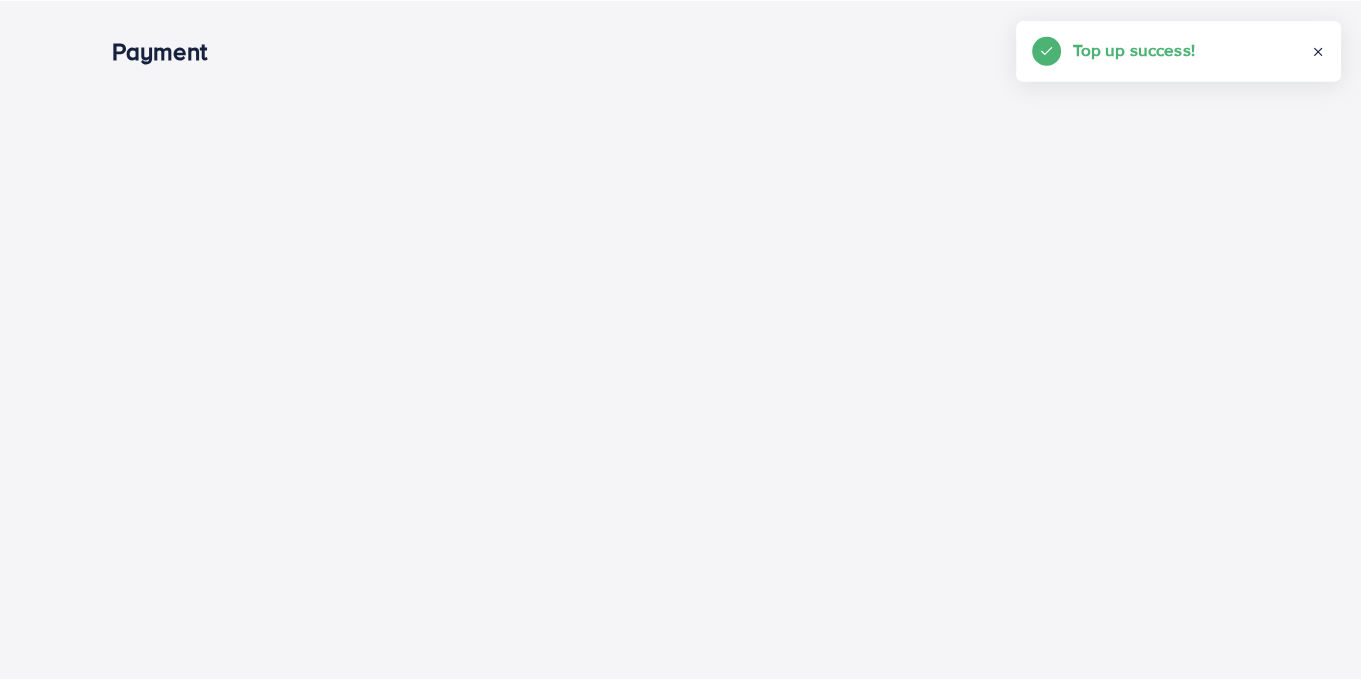 scroll, scrollTop: 0, scrollLeft: 0, axis: both 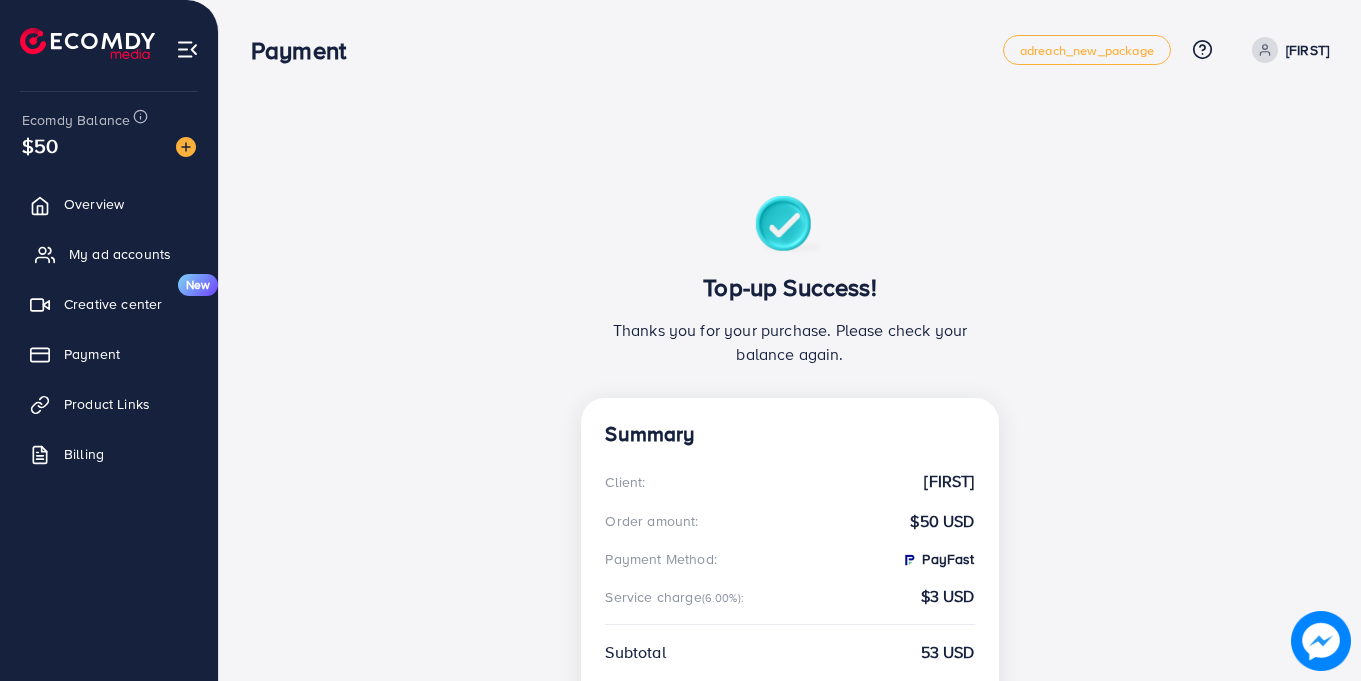 click on "My ad accounts" at bounding box center (120, 254) 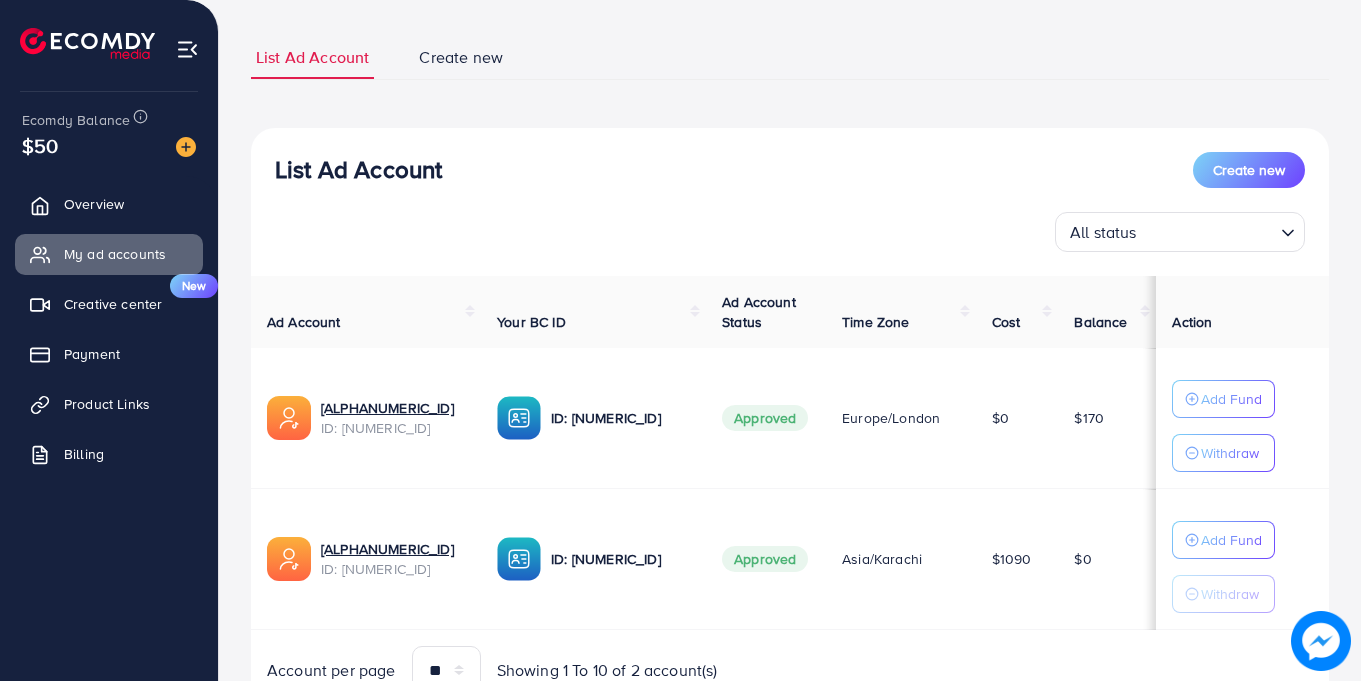 scroll, scrollTop: 124, scrollLeft: 0, axis: vertical 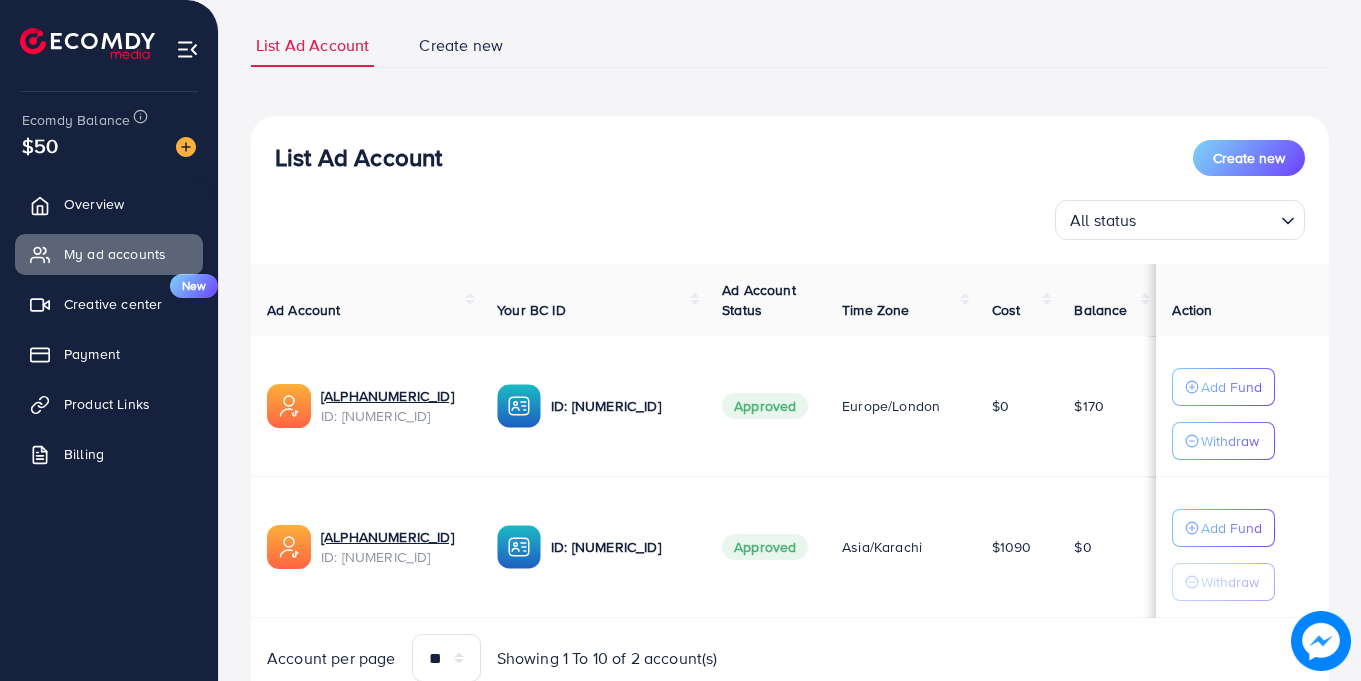 click on "List Ad Account Create new  List Ad Account   Create new
All status
Loading...                   Ad Account Your BC ID Ad Account Status Time Zone Cost Balance Action            1029072_TTmonigrow_1752749004212  ID: 7527999614847467521 ID: 7527999279103574032  Approved   Europe/London   $0   $170   Add Fund   Withdraw       1029072_3tiktok_1749893989137  ID: 7515736325211996168 ID: 7515737204606648321  Approved   Asia/Karachi   $1090   $0   Add Fund   Withdraw           Account per page  ** ** ** ***  Showing 1 To 10 of 2 account(s)   Step 1: TikTok For Business Account   Connect to TikTok for Business to access all of your business account in one place   user2170638760973   User ID: 7515732070153978888   By connecting your account, you agree to our   TikTok Business Product (Data) Terms   Step 2: TikTok For Business Center   Business Center is a powerful business management tool that lets organizations   Tiktokmonigrow   User ID: 7527999279103574032   3Tiktok  ******* ***" at bounding box center (790, 319) 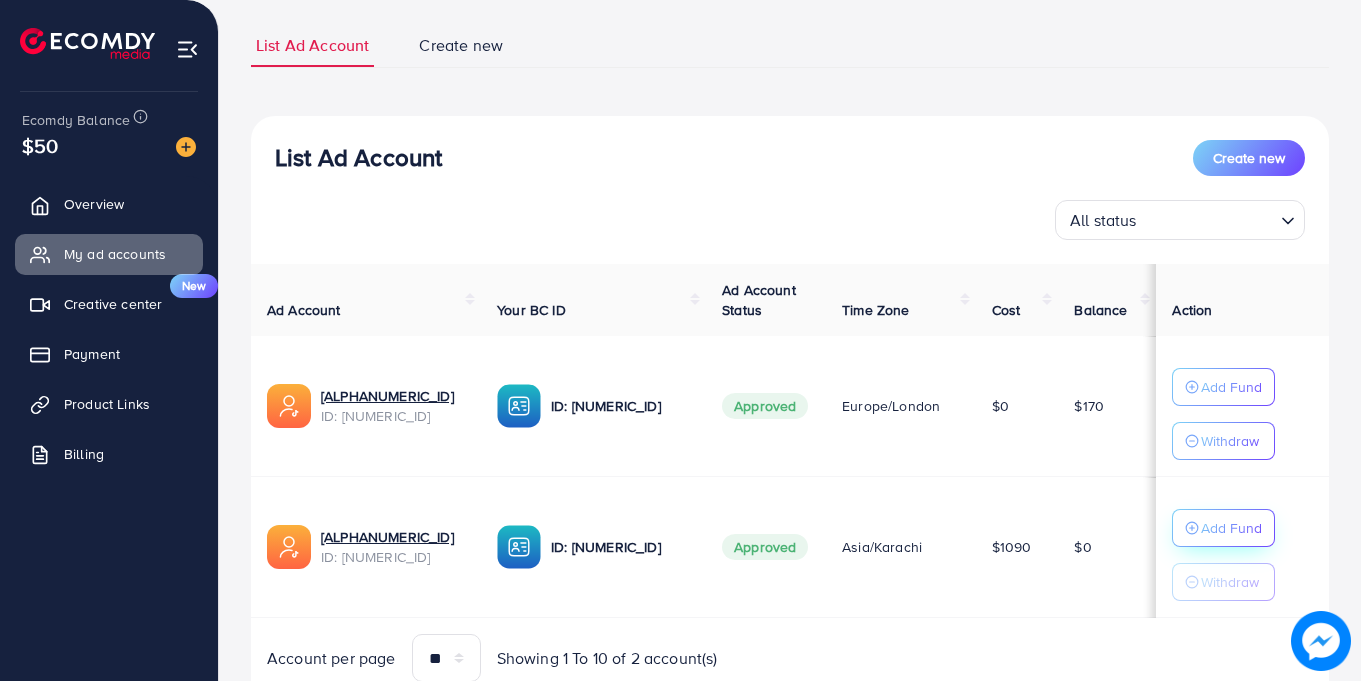 click on "Add Fund" at bounding box center (1231, 387) 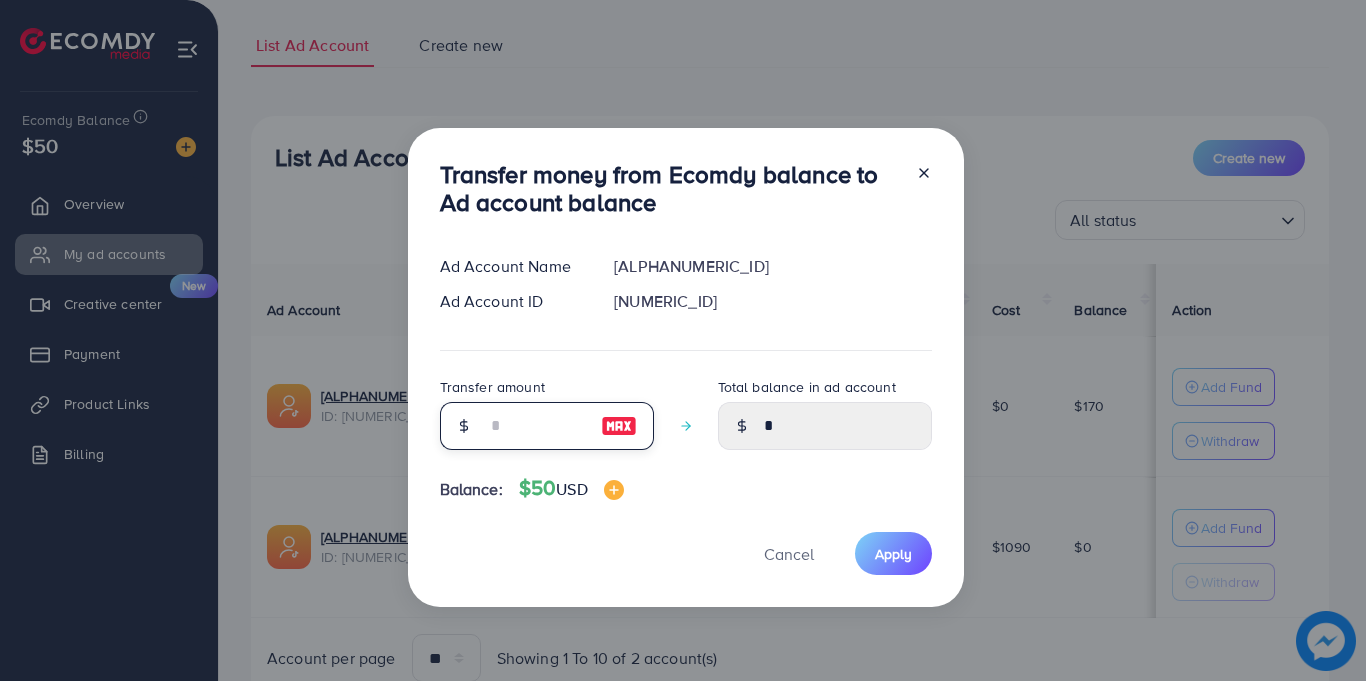 click at bounding box center (536, 426) 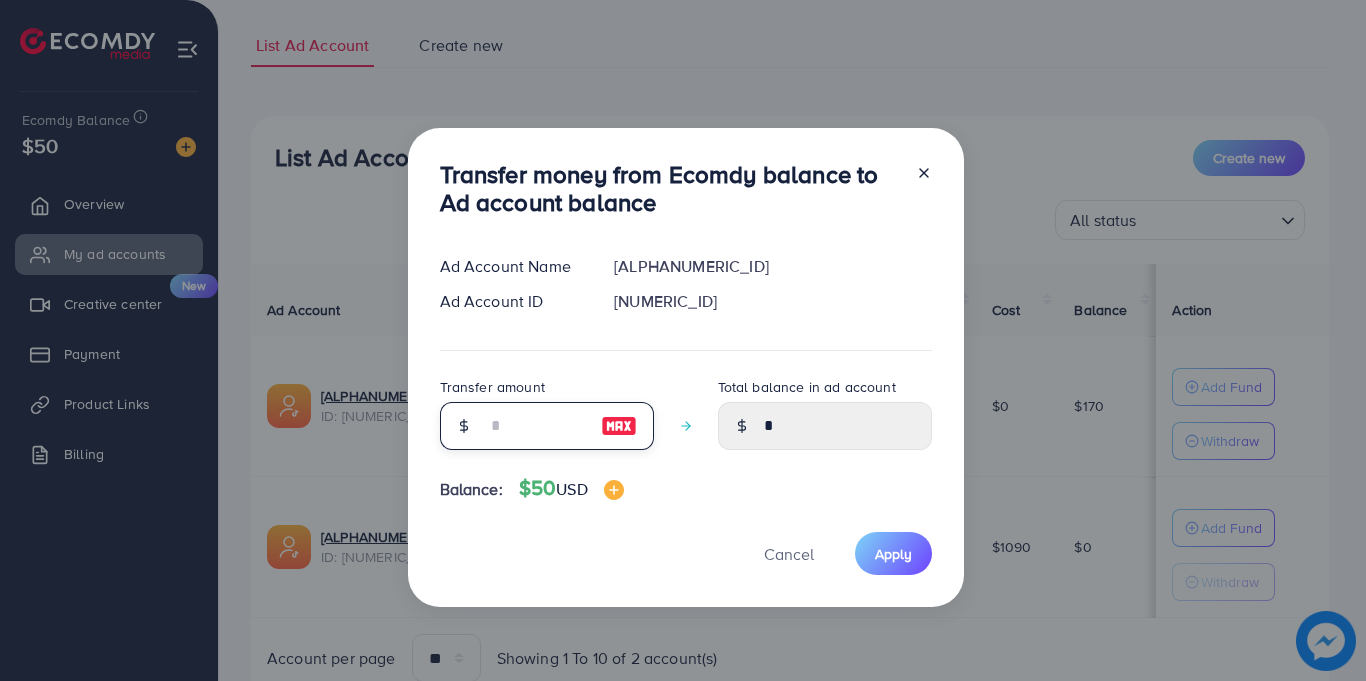 type on "*" 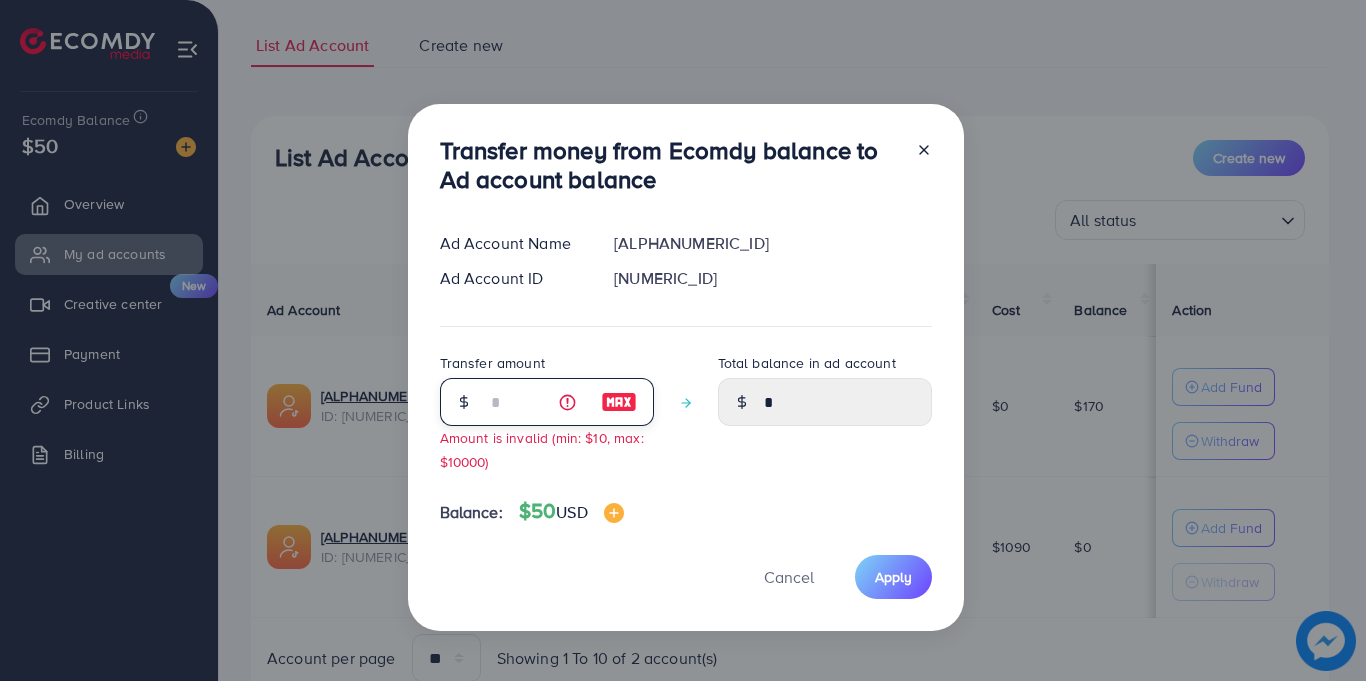 type on "****" 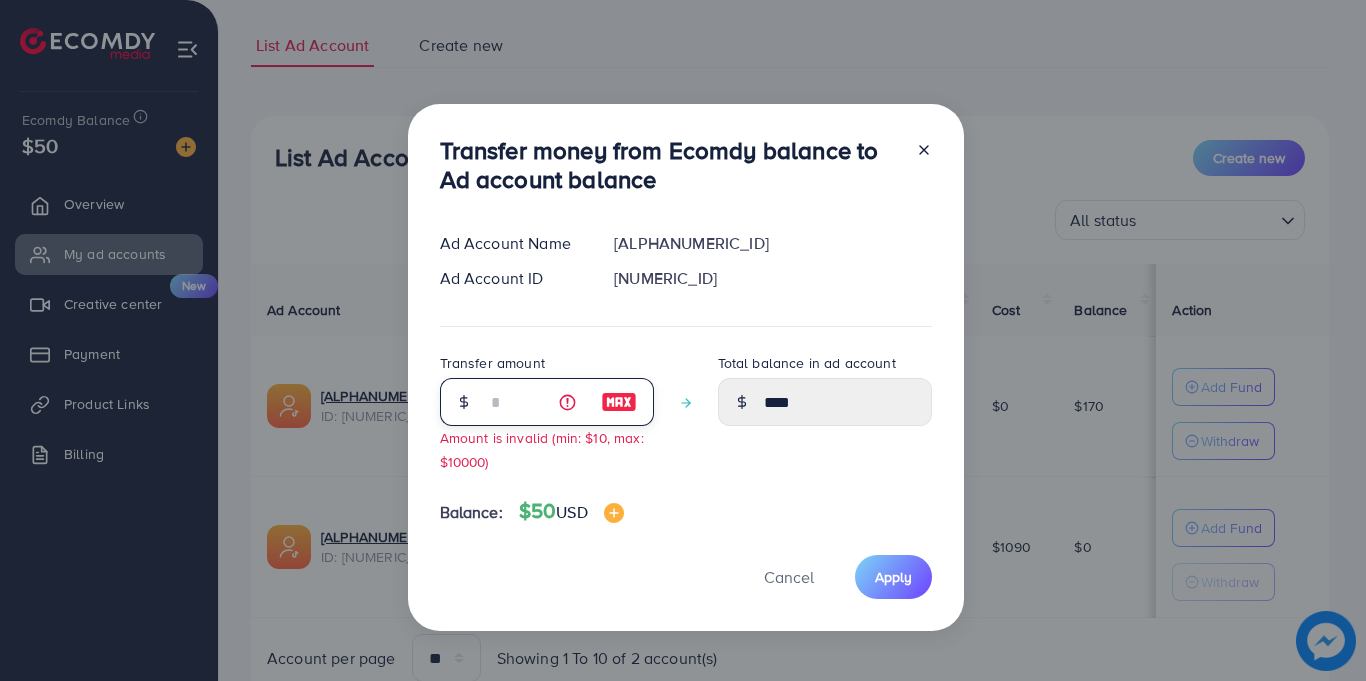 type on "**" 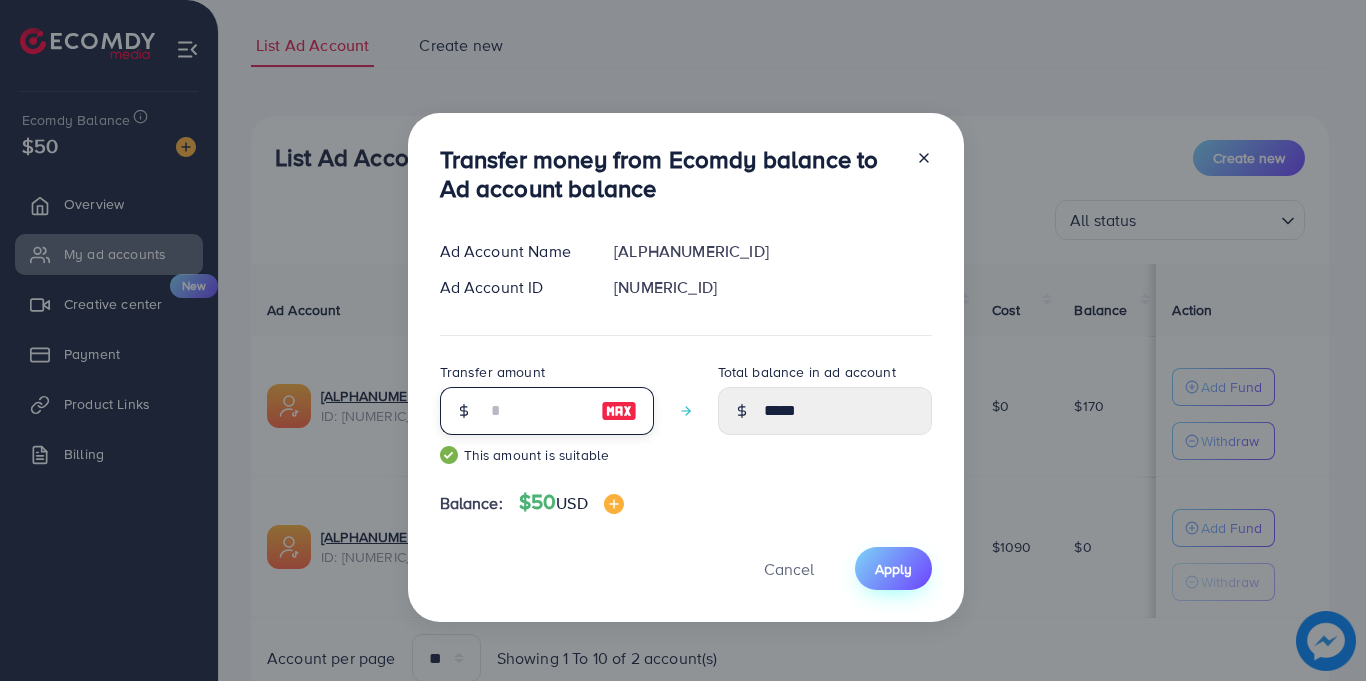 type on "**" 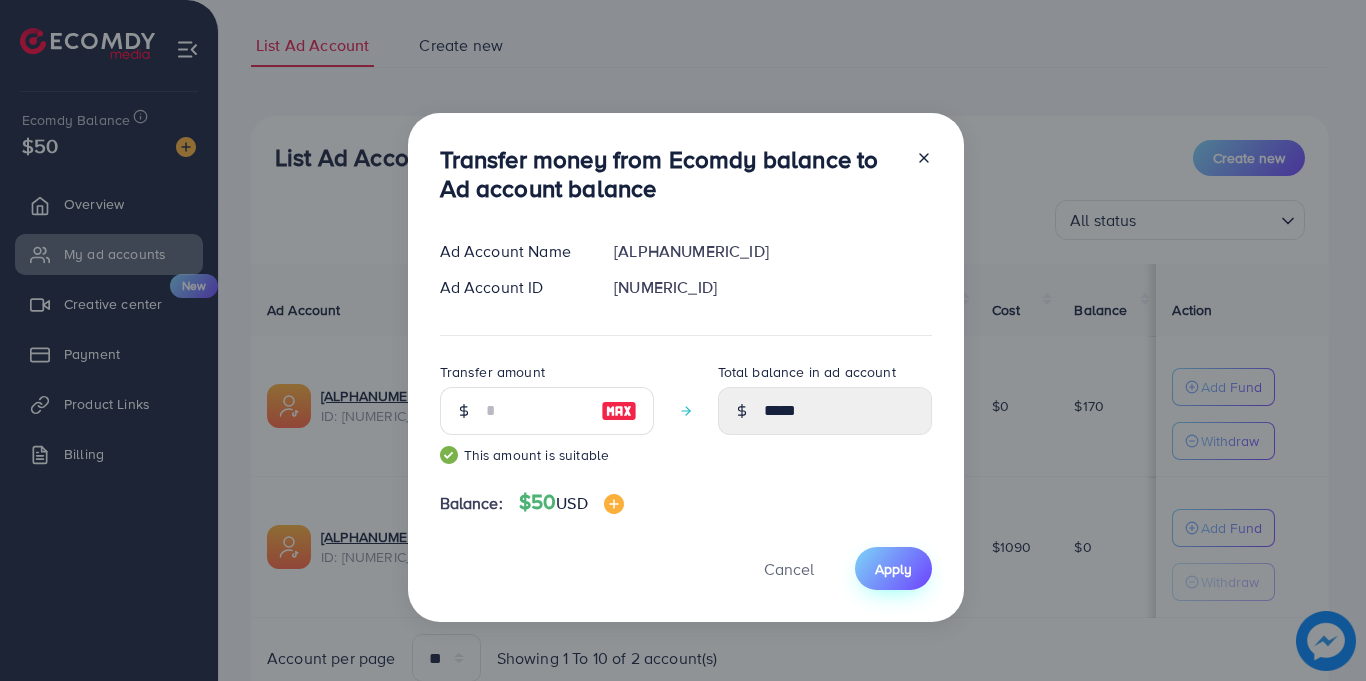 click on "Apply" at bounding box center (893, 569) 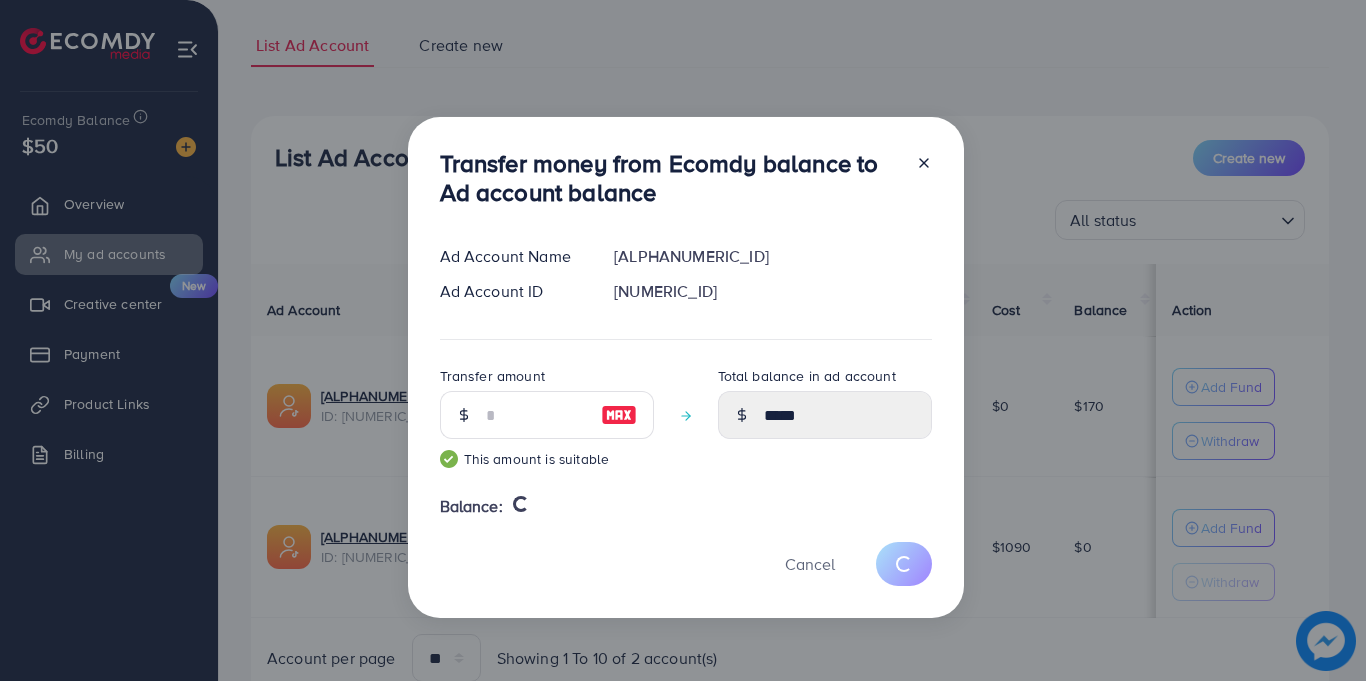 type 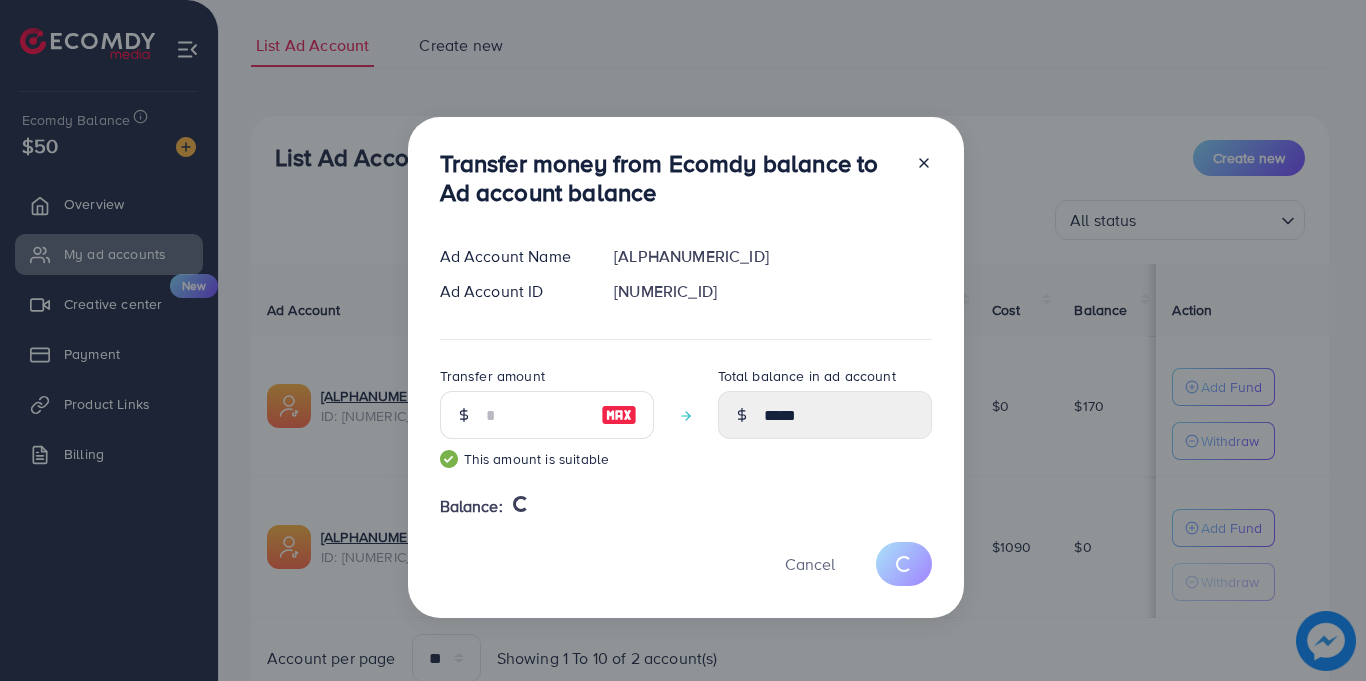type on "*" 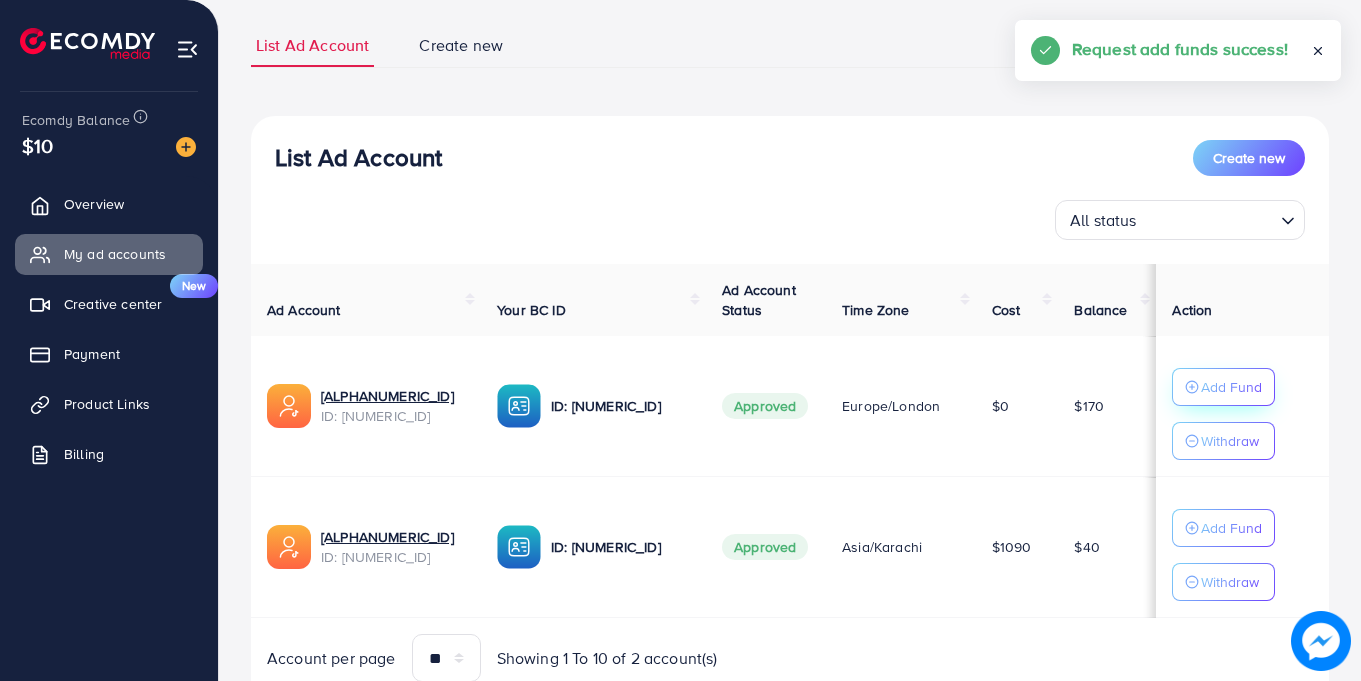click on "Add Fund" at bounding box center [1231, 387] 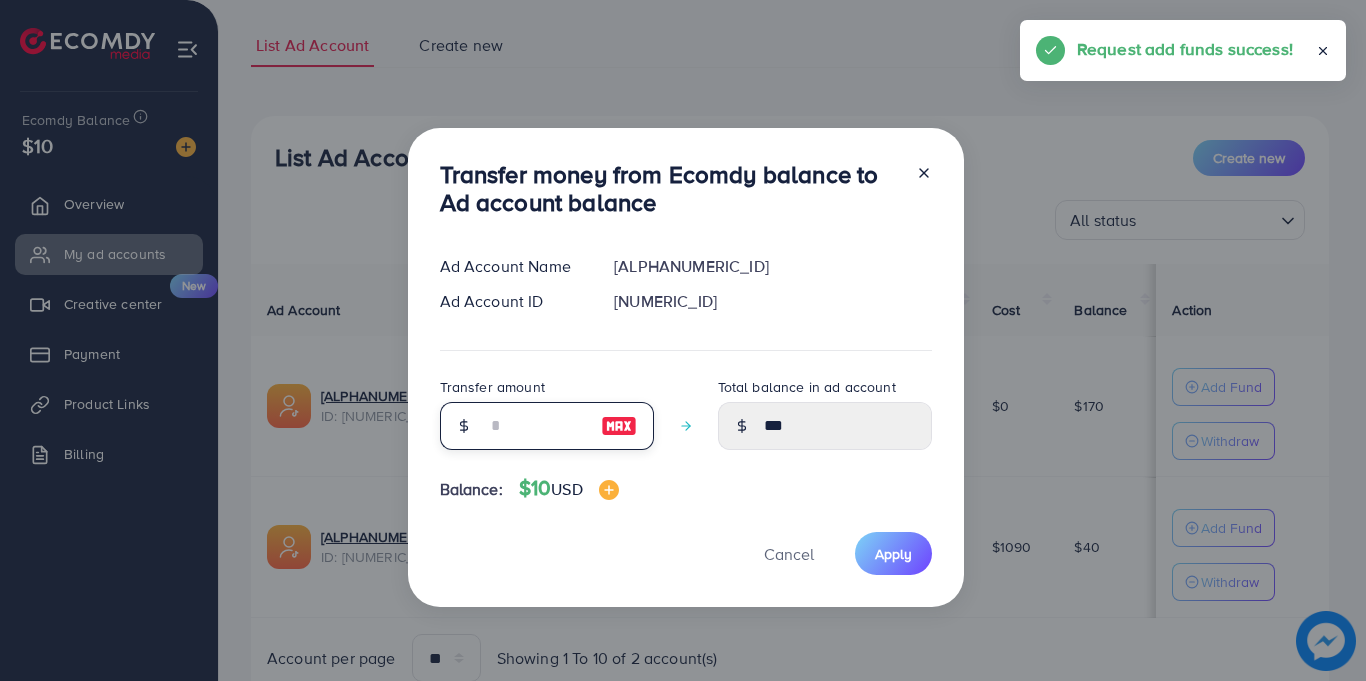 click at bounding box center [536, 426] 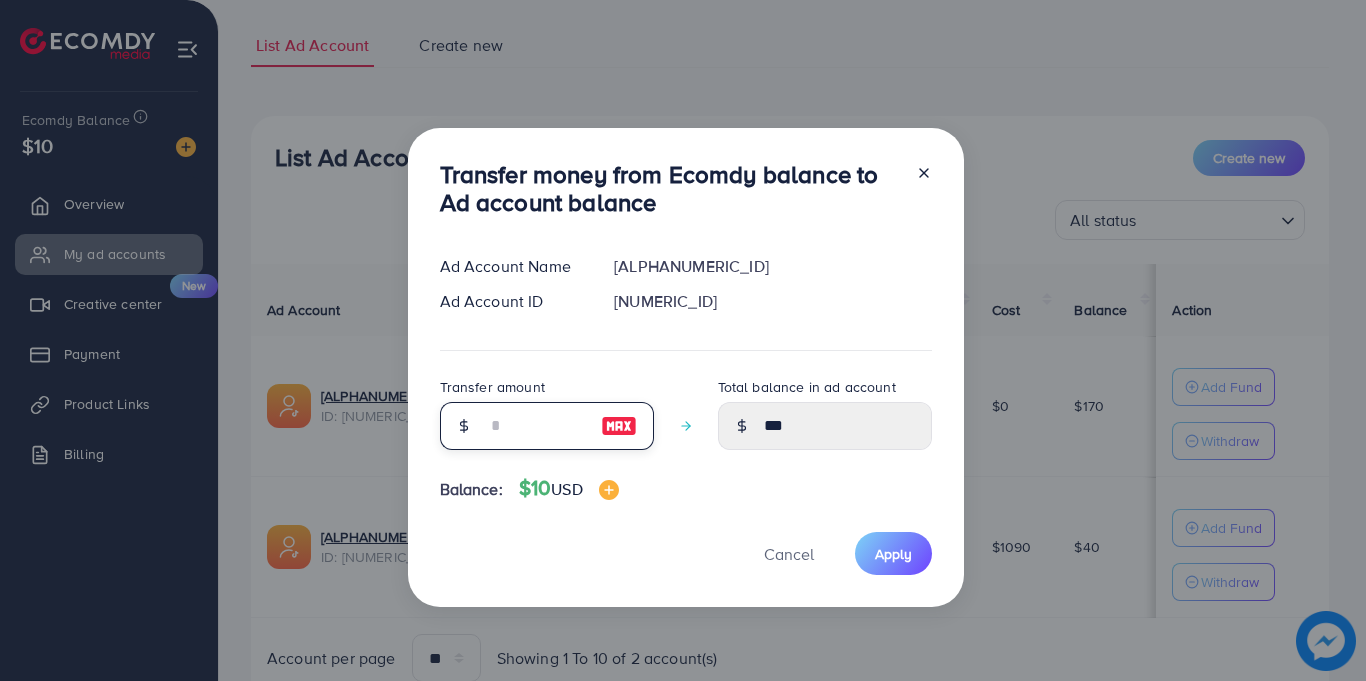 type on "*" 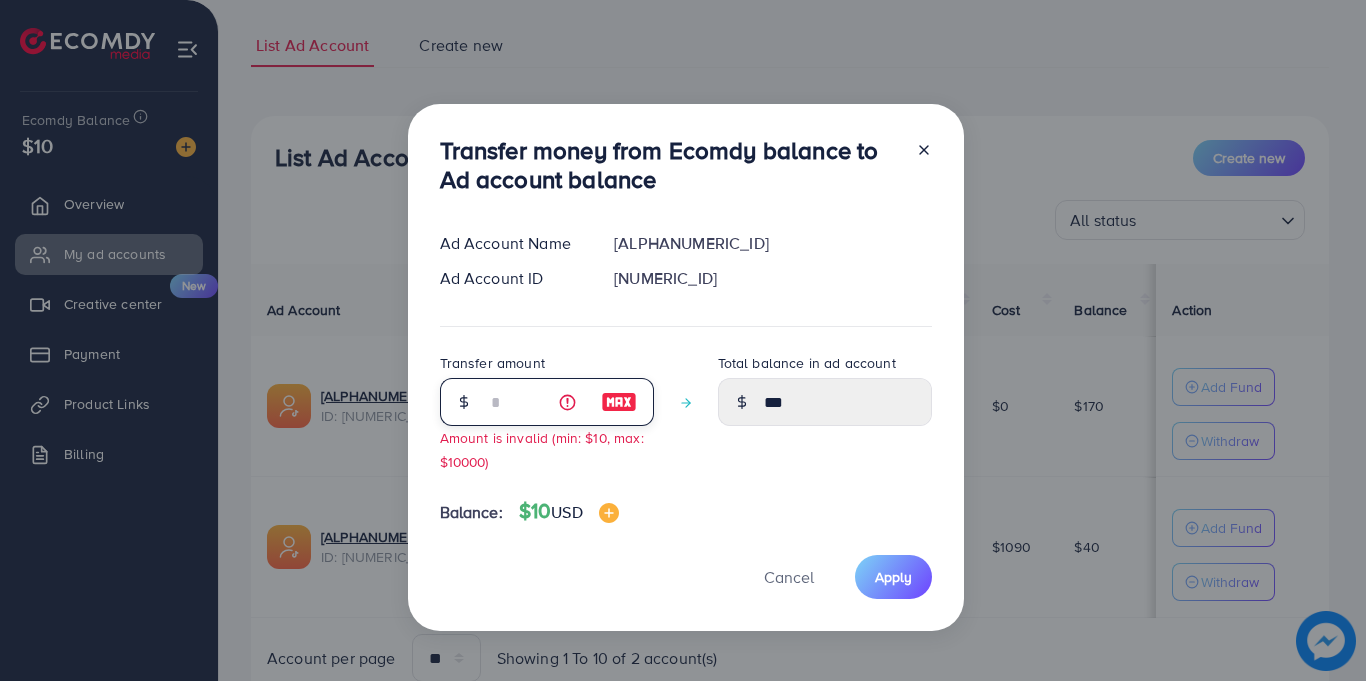 type on "******" 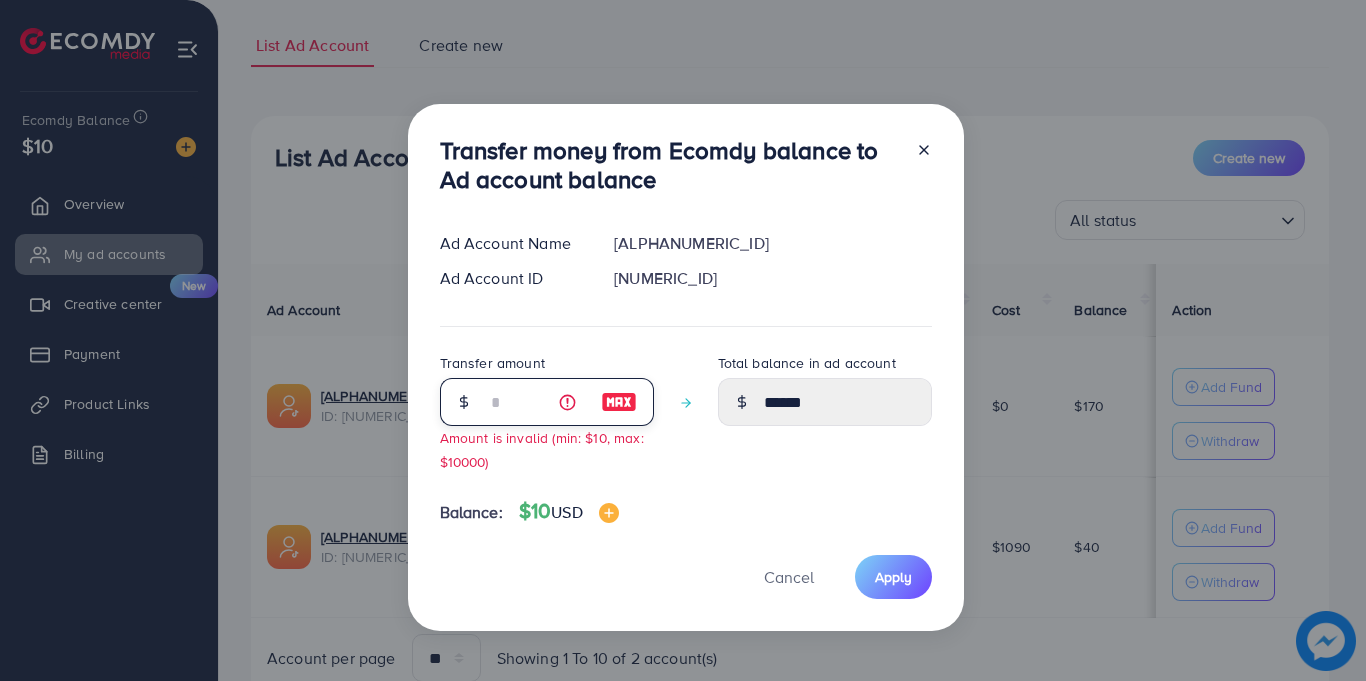 type on "**" 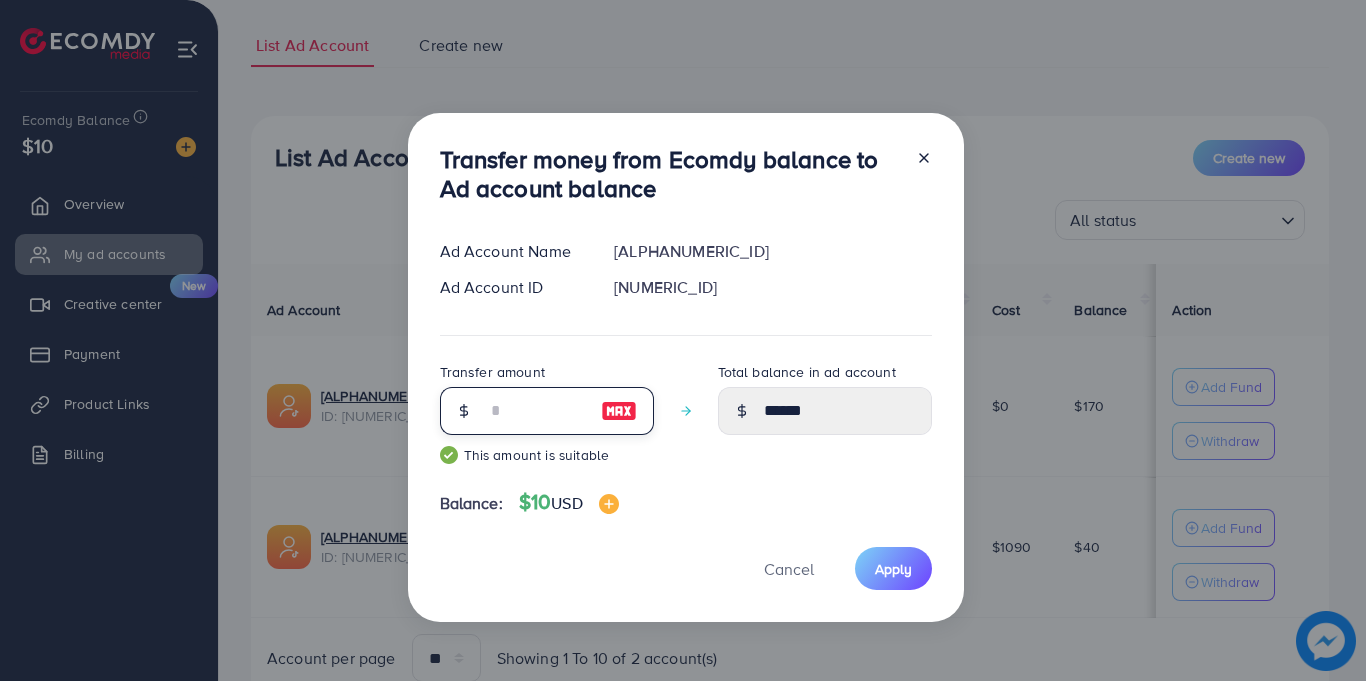 type on "******" 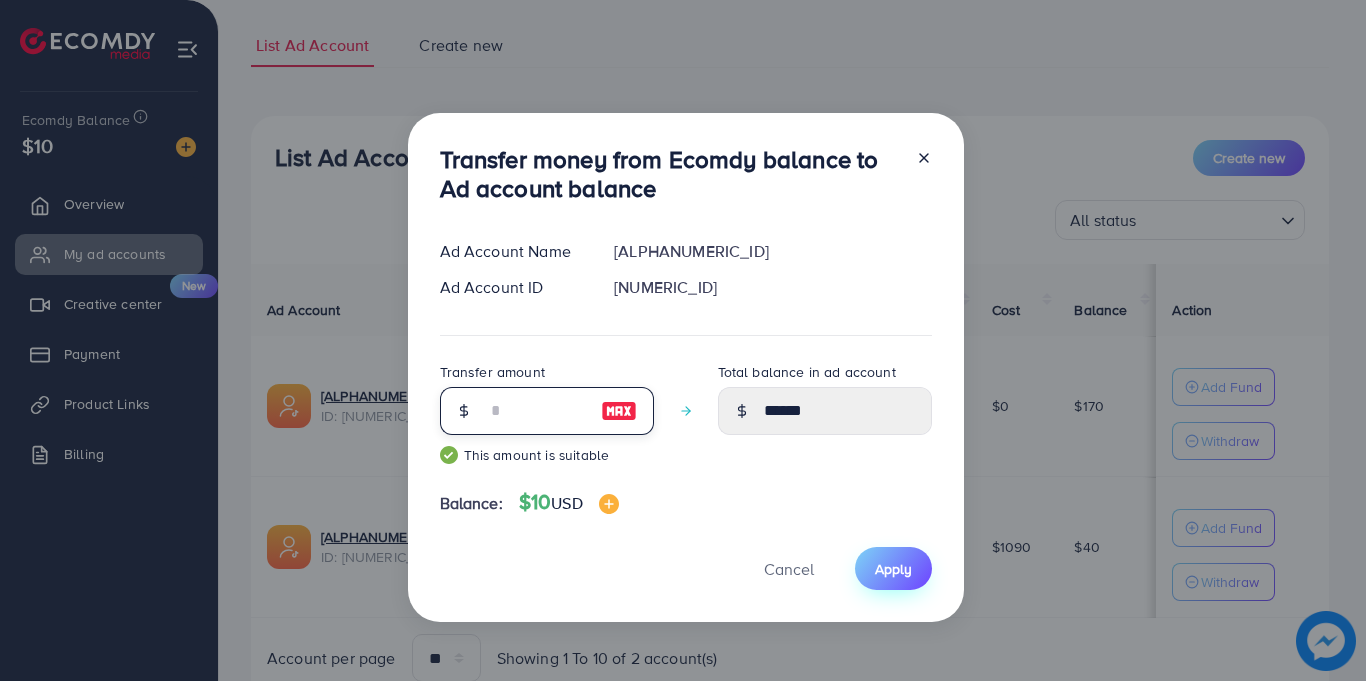 type on "**" 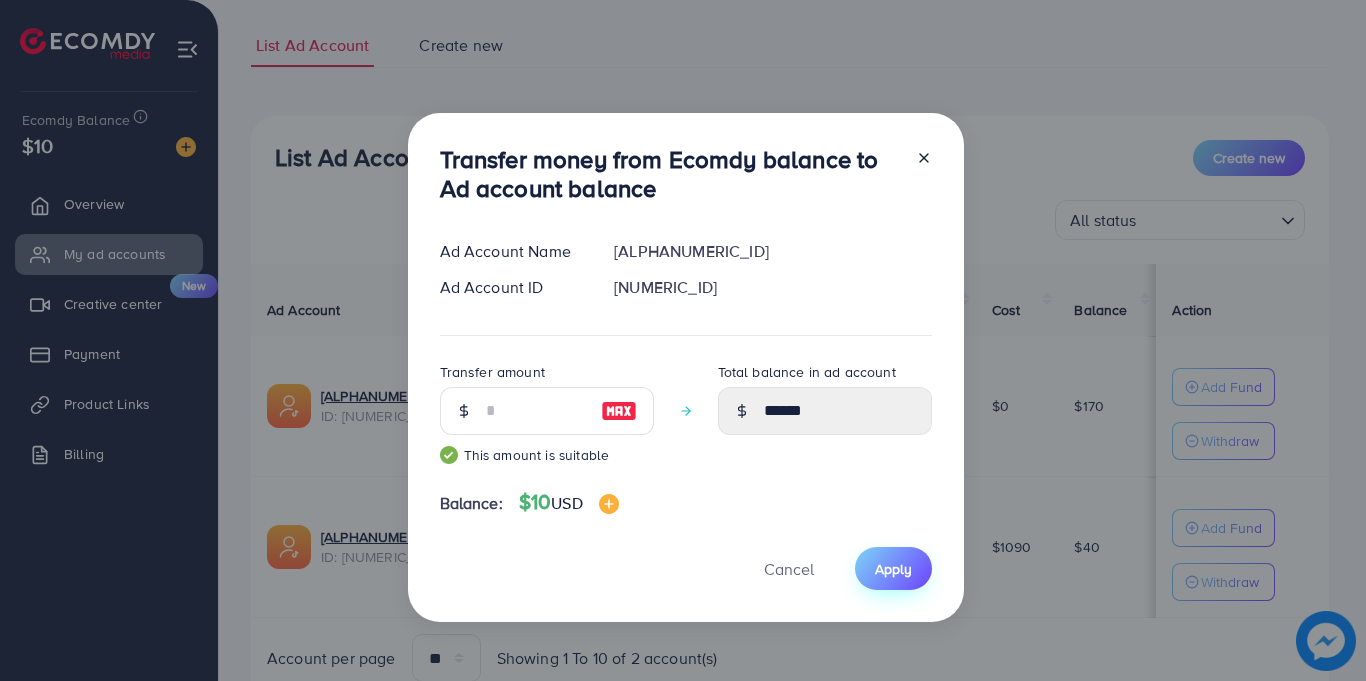 click on "Apply" at bounding box center [893, 569] 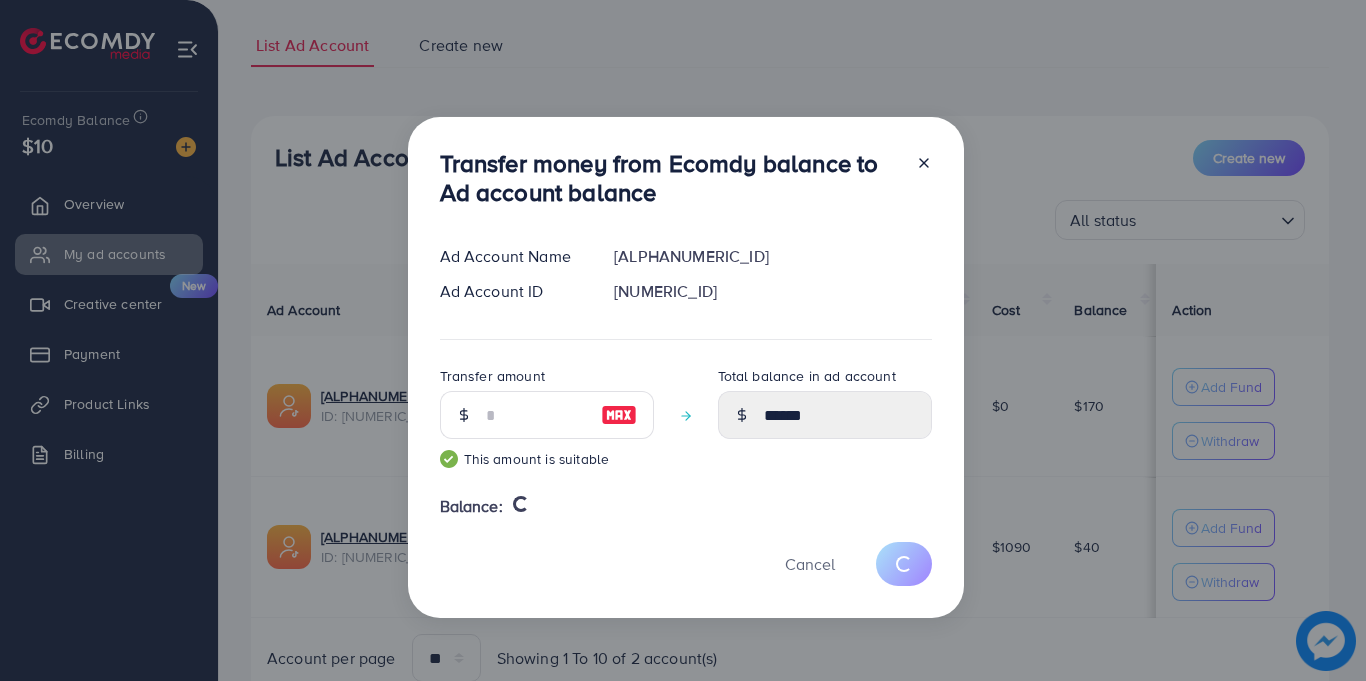 type 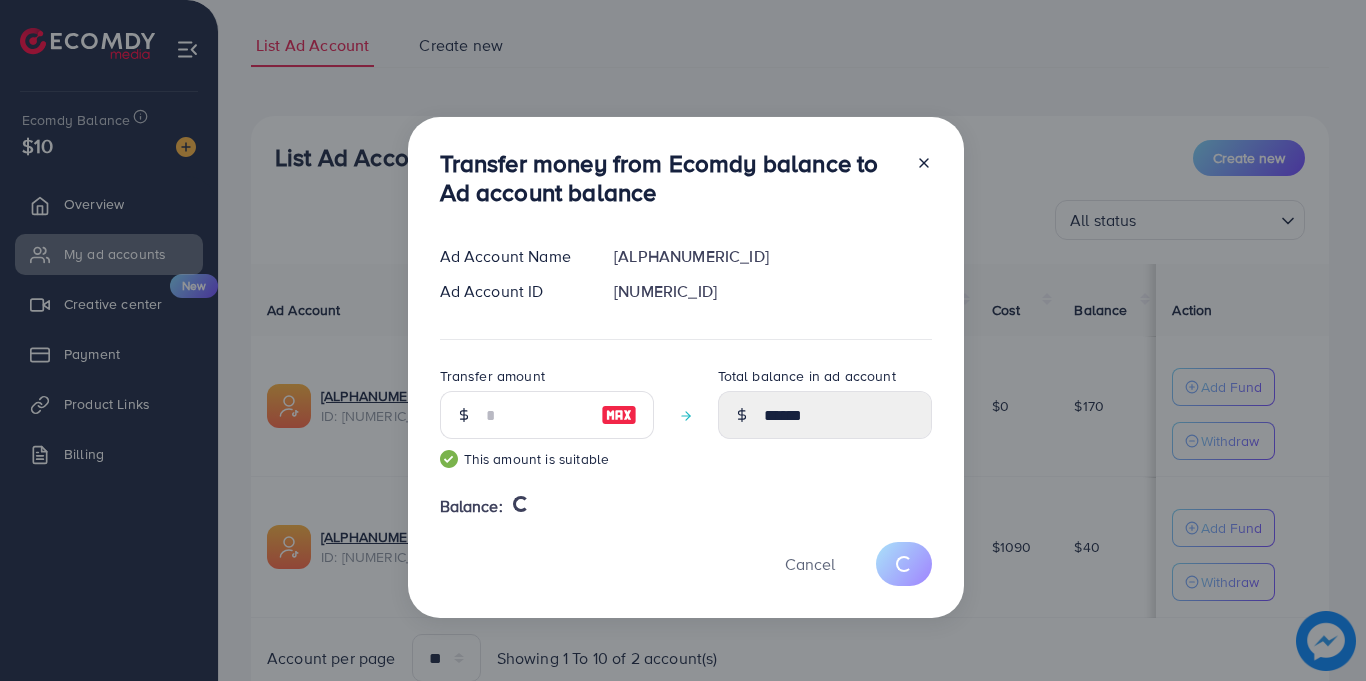 type on "***" 